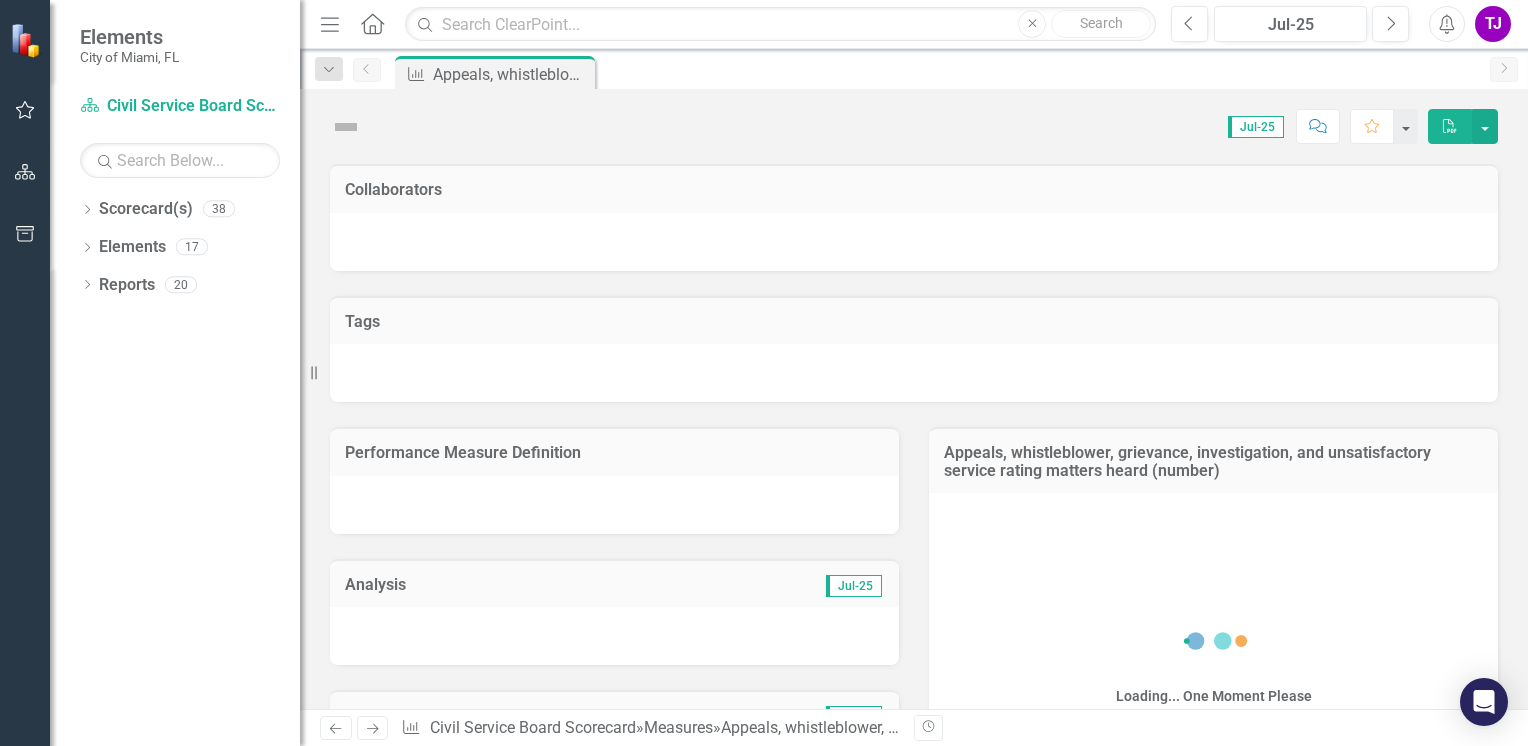 scroll, scrollTop: 0, scrollLeft: 0, axis: both 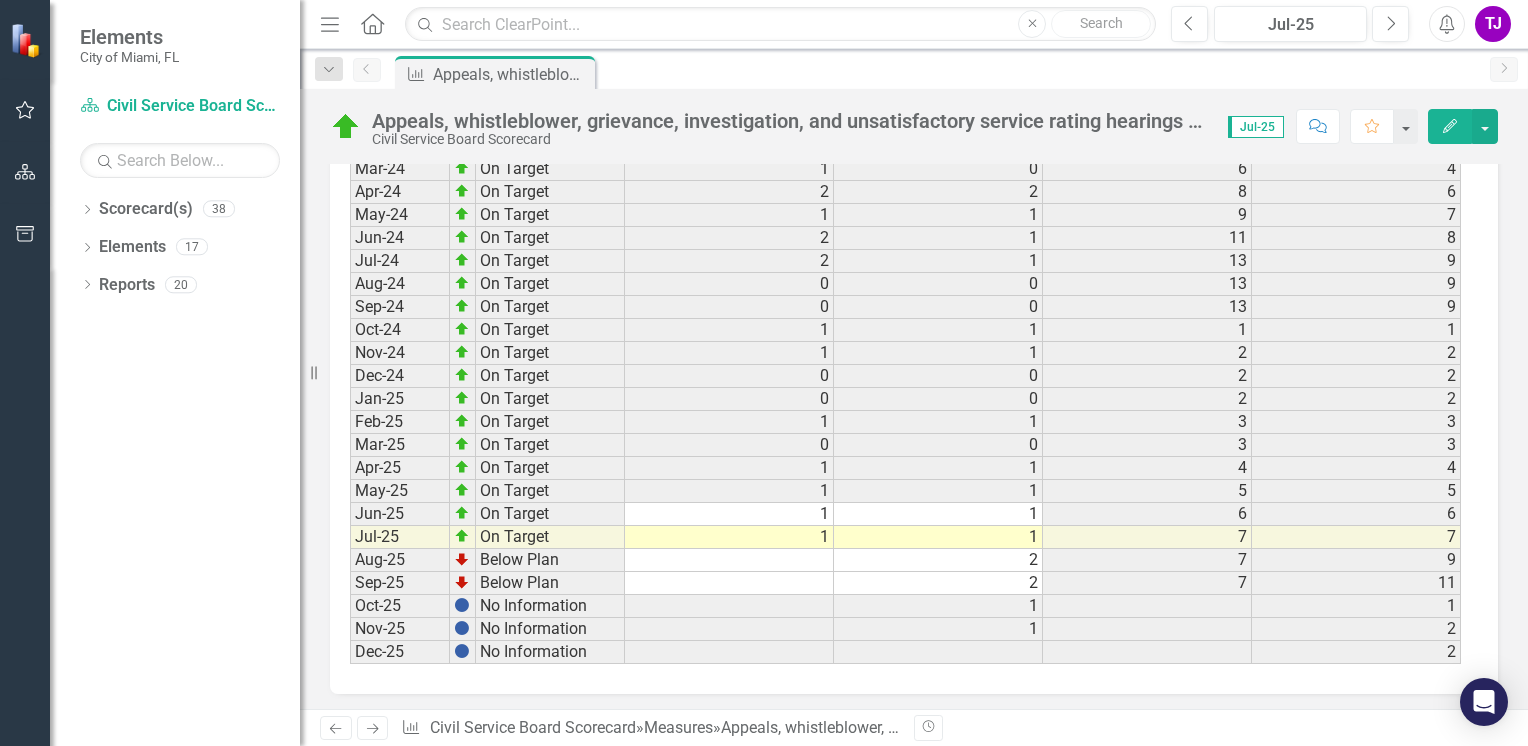 click at bounding box center [729, 560] 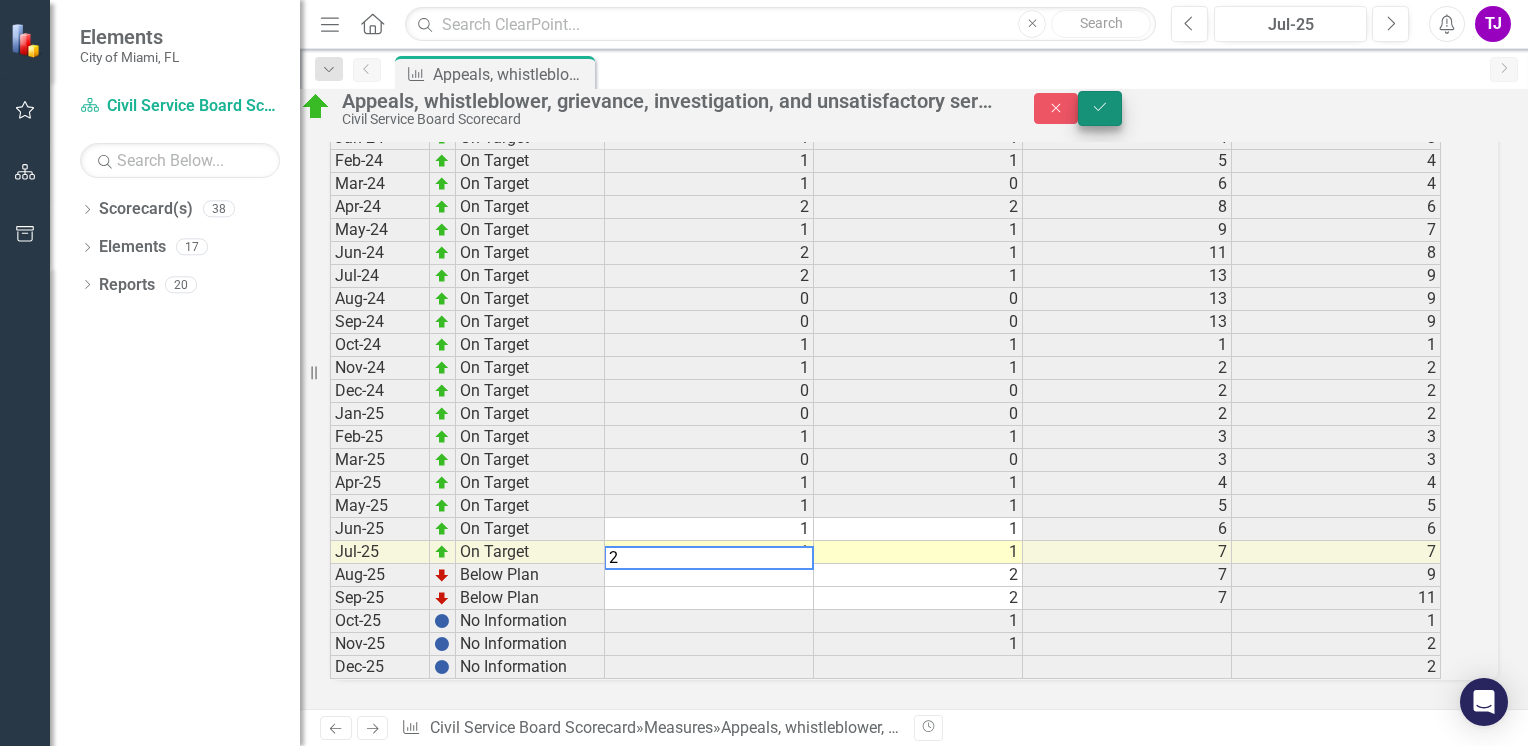 type on "2" 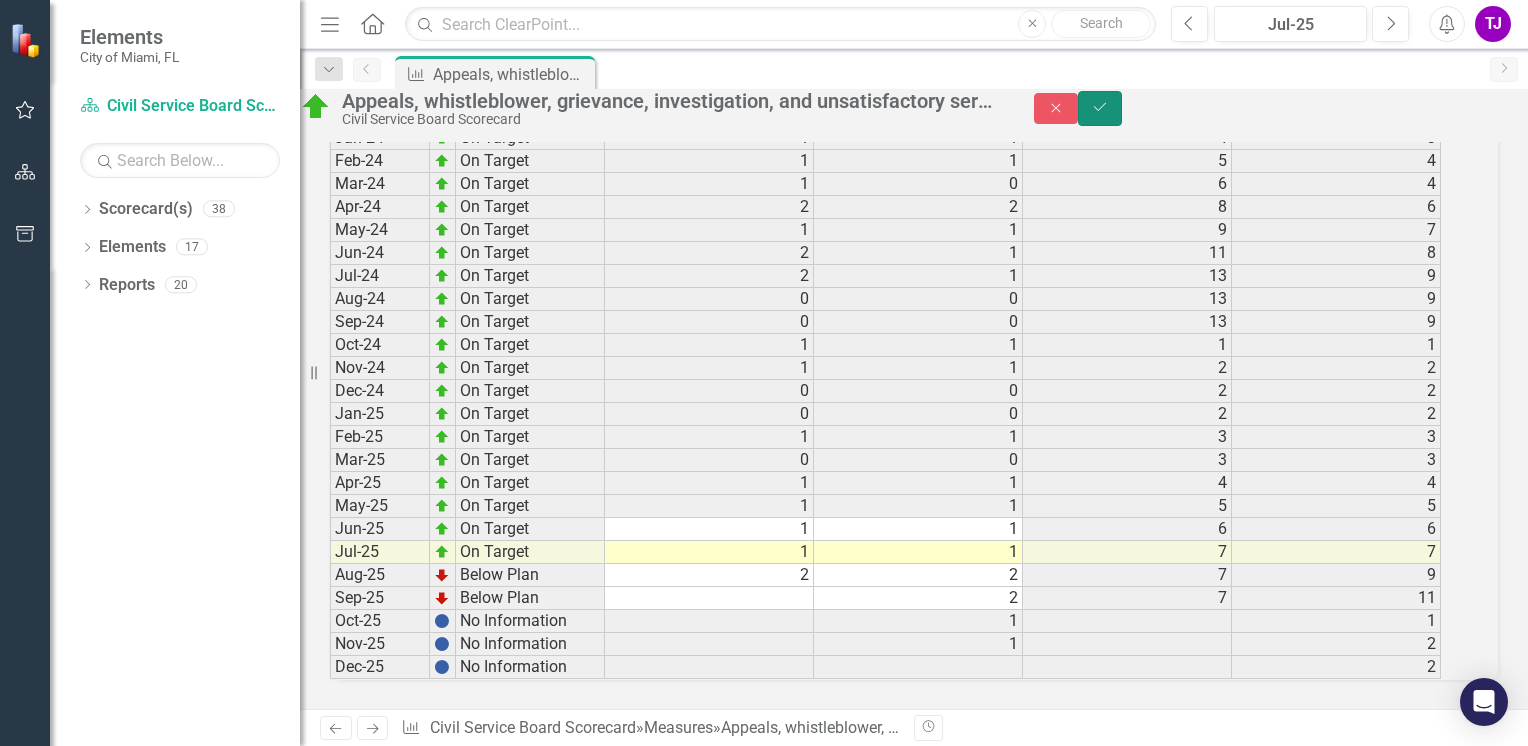 click on "Save" 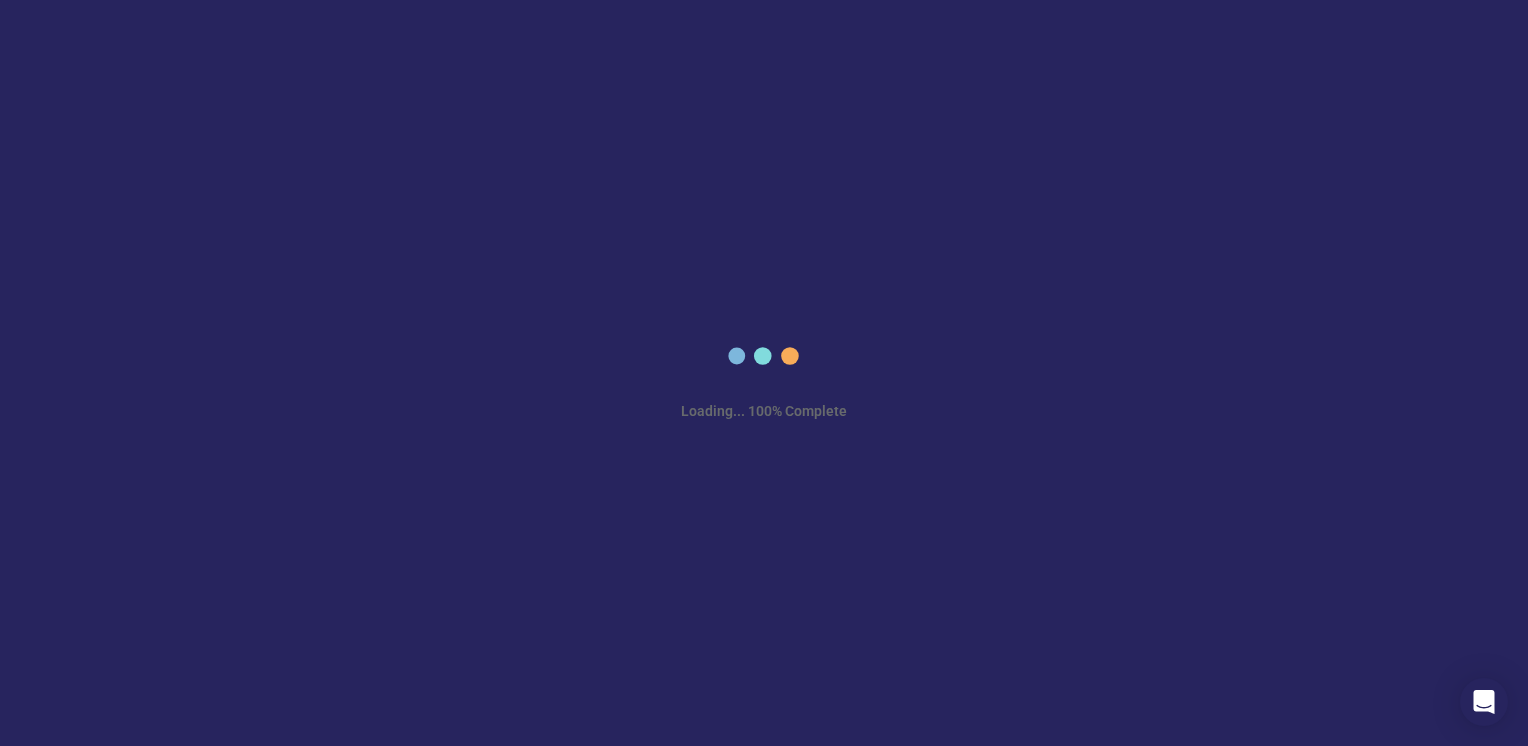 scroll, scrollTop: 0, scrollLeft: 0, axis: both 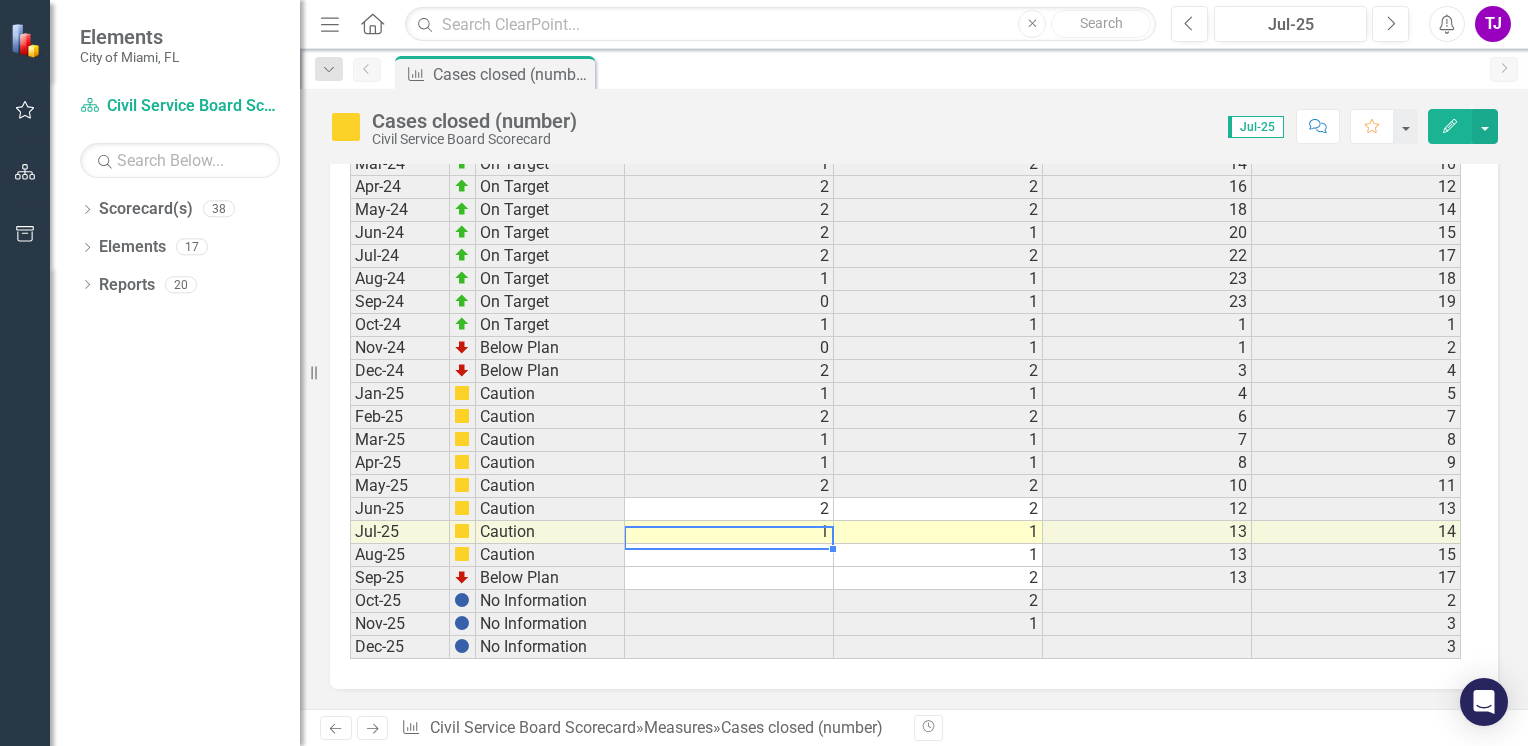 click at bounding box center [729, 555] 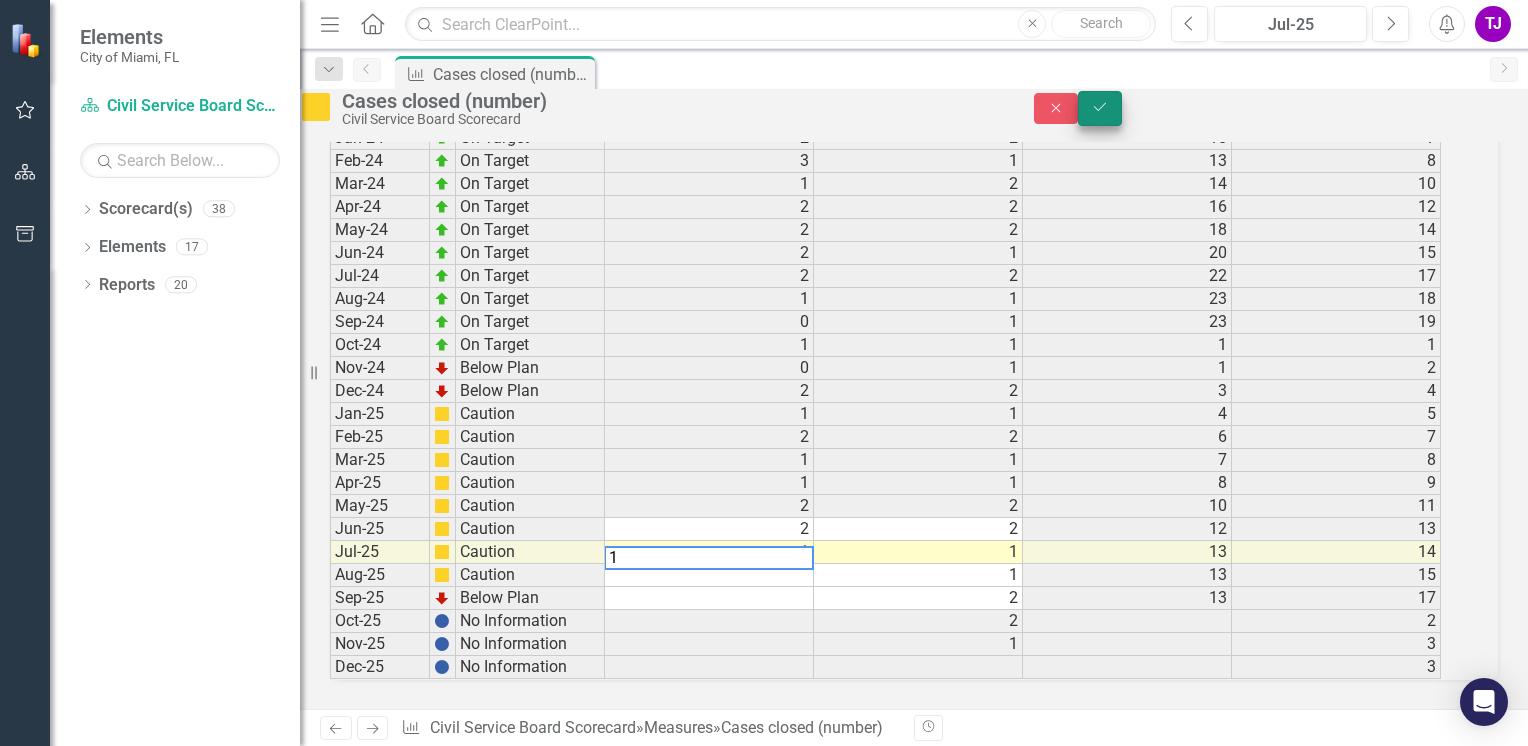 type on "1" 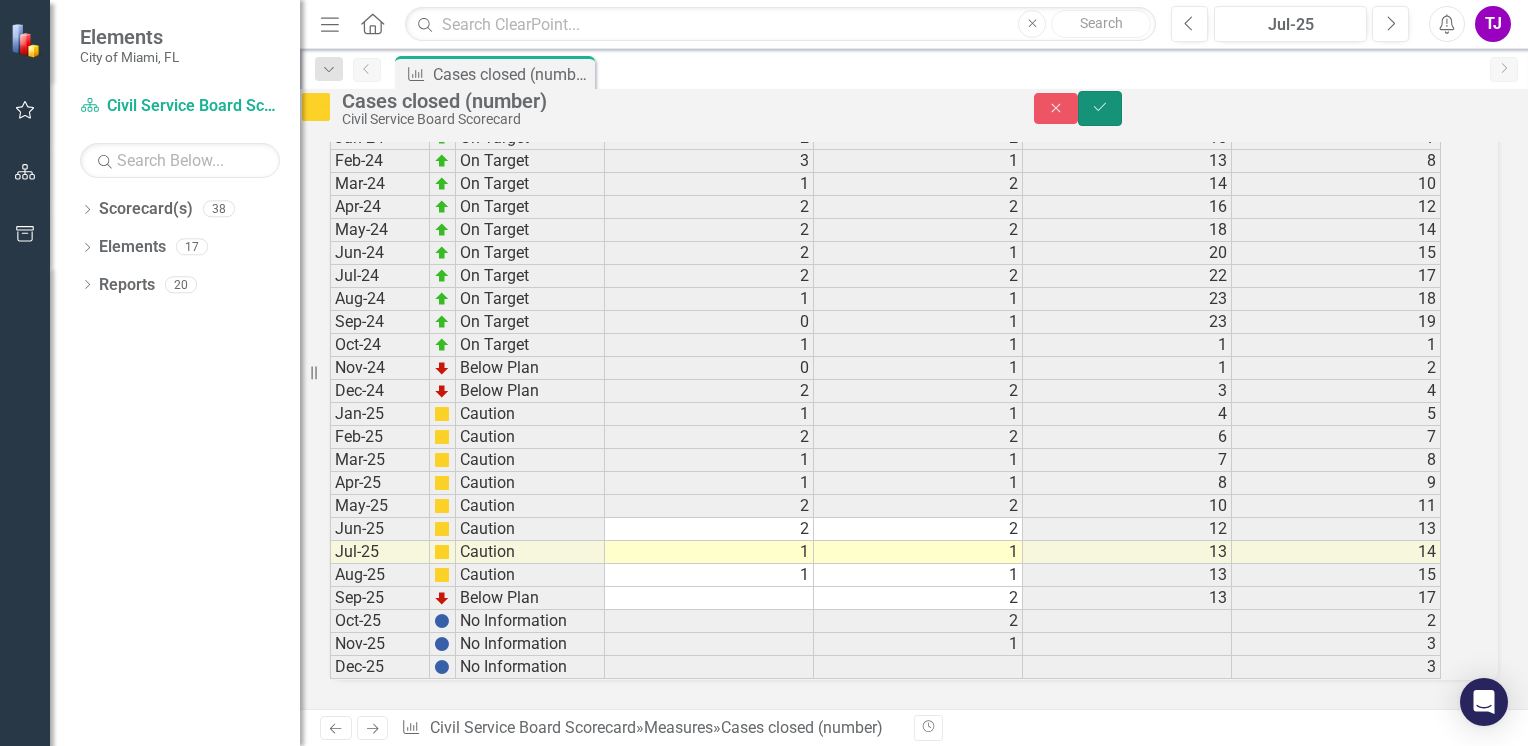 click on "Save" 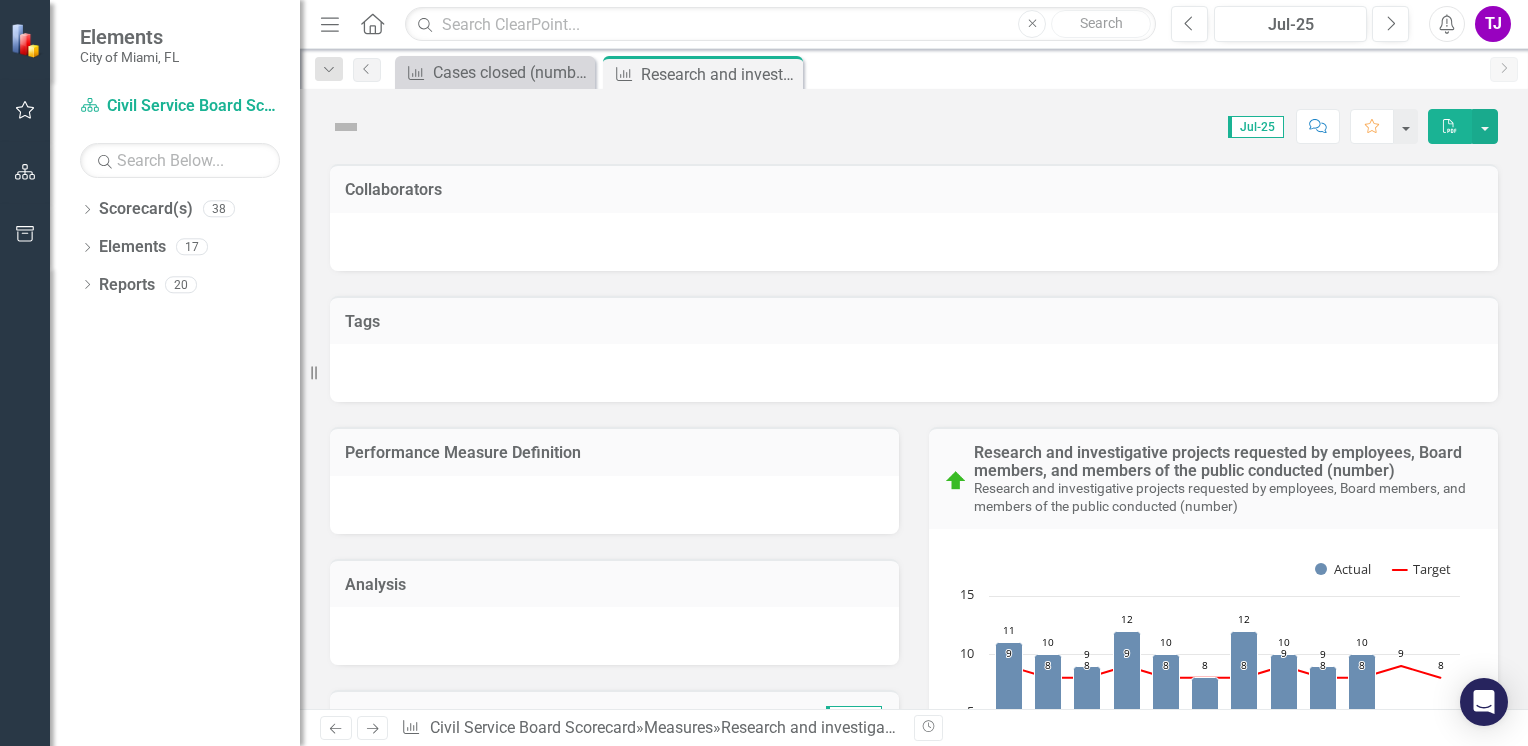 scroll, scrollTop: 0, scrollLeft: 0, axis: both 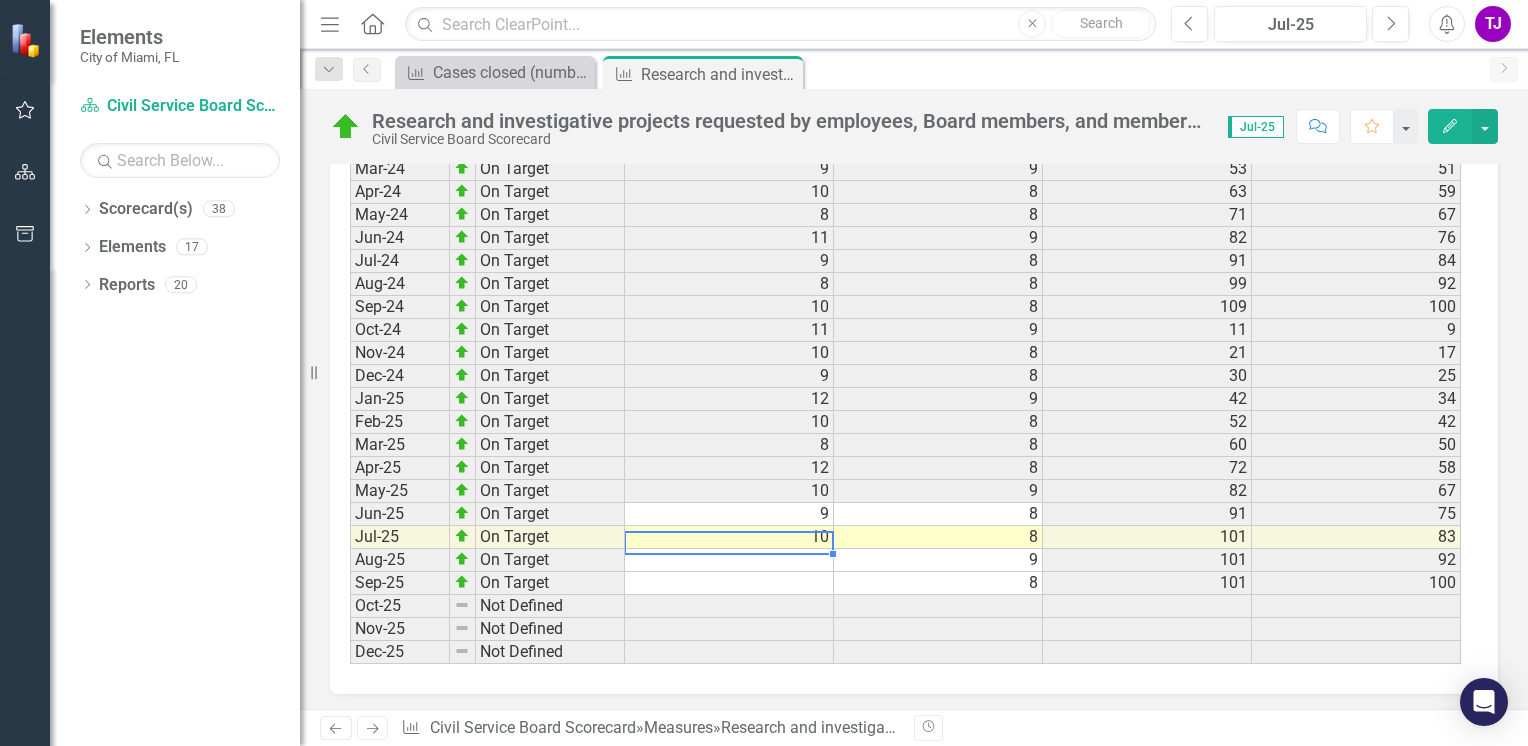 click at bounding box center (729, 560) 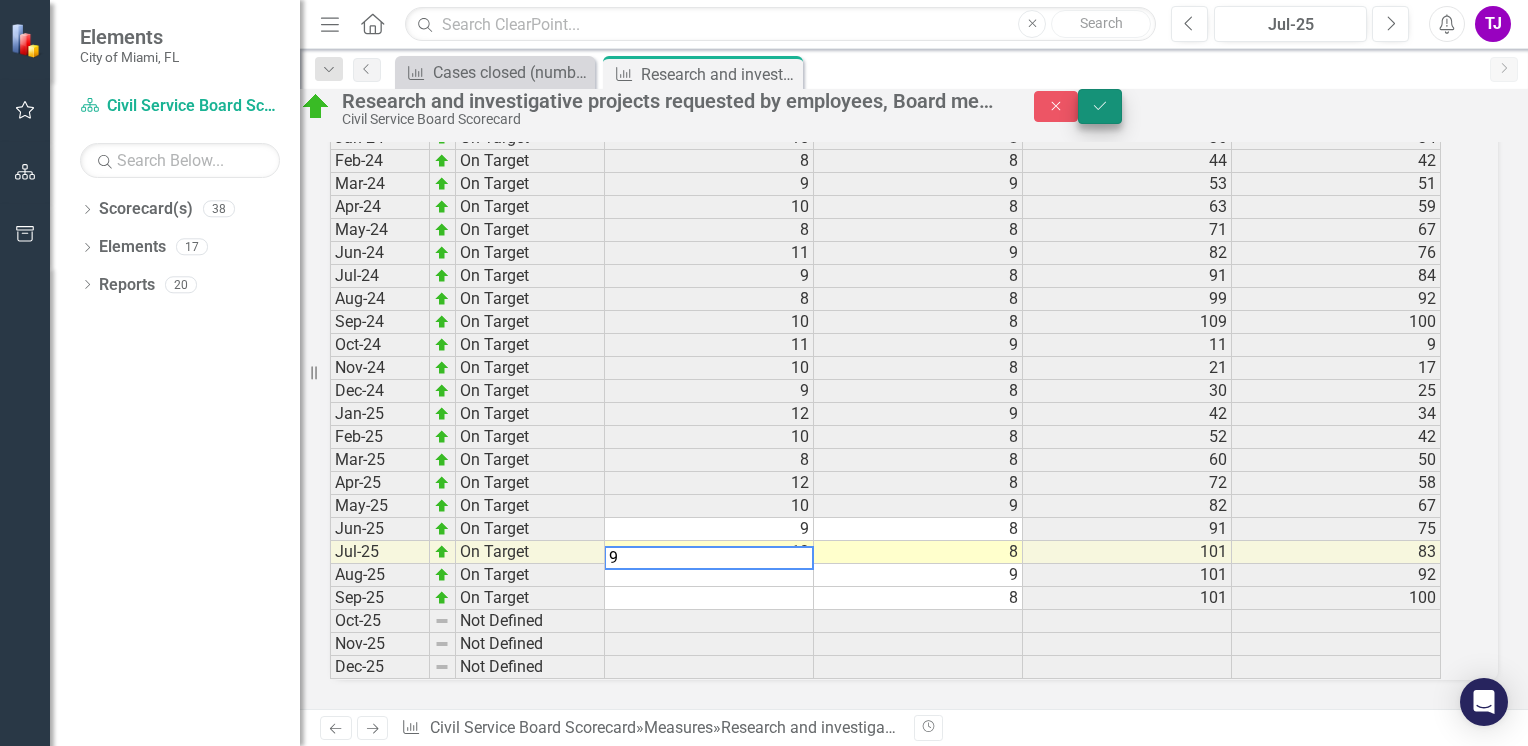 type on "9" 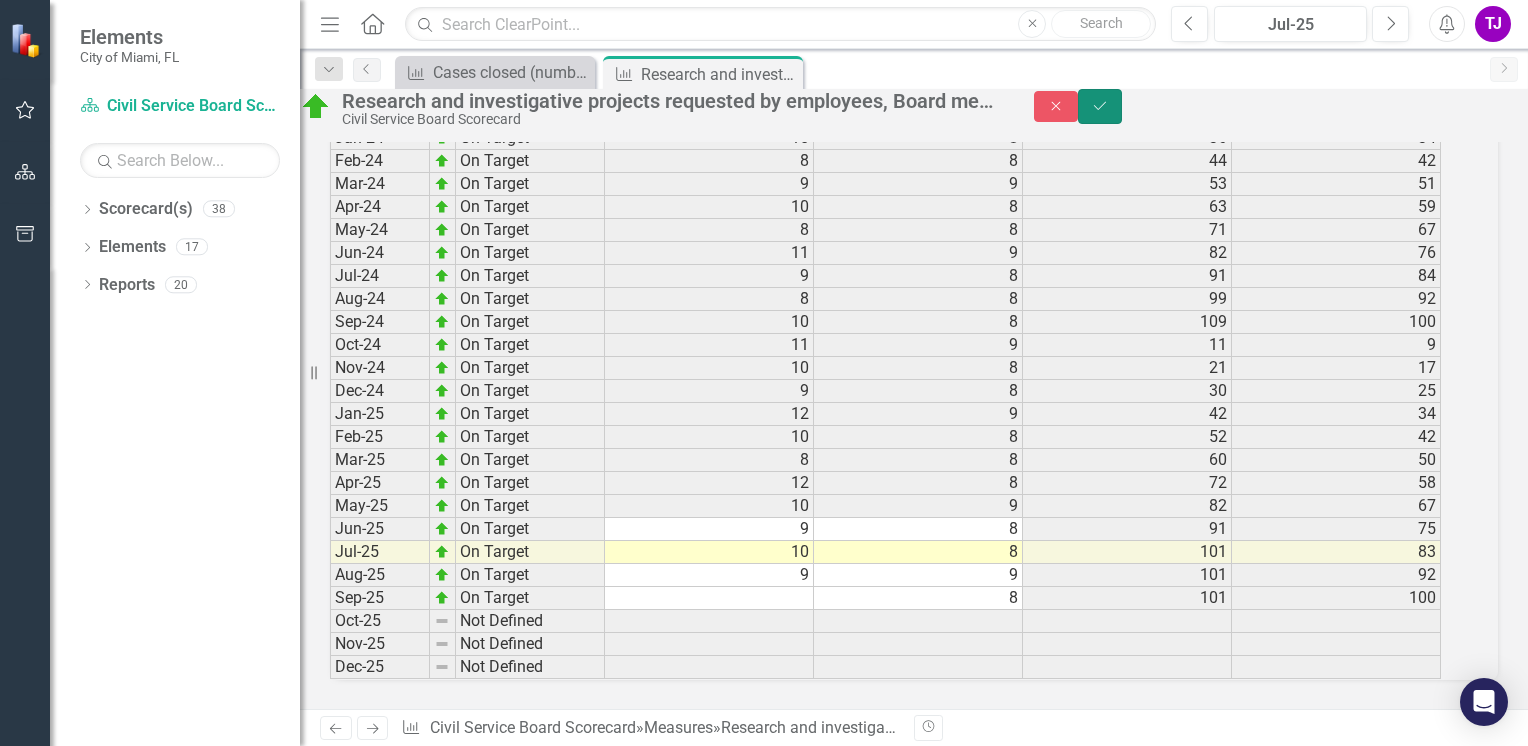 click on "Save" 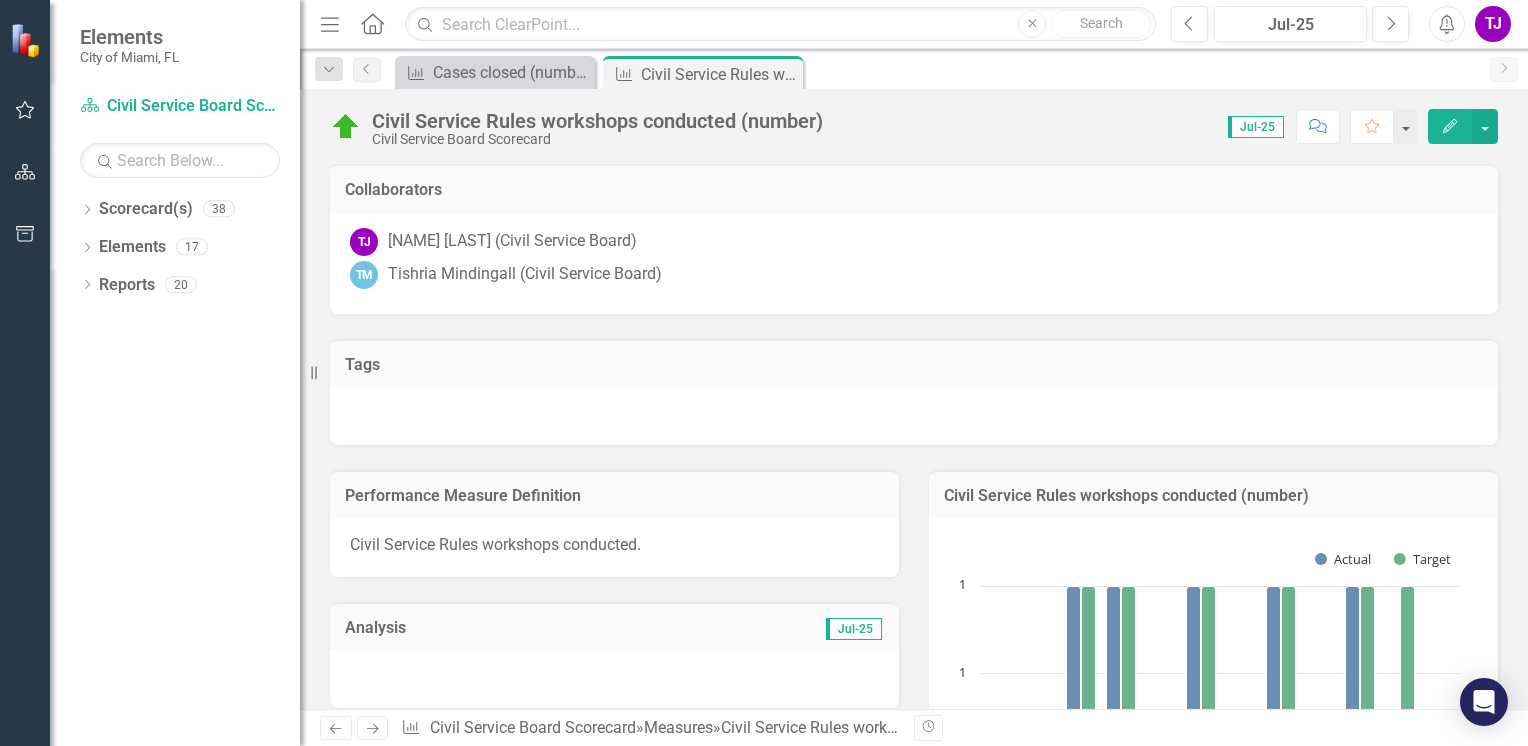 scroll, scrollTop: 0, scrollLeft: 0, axis: both 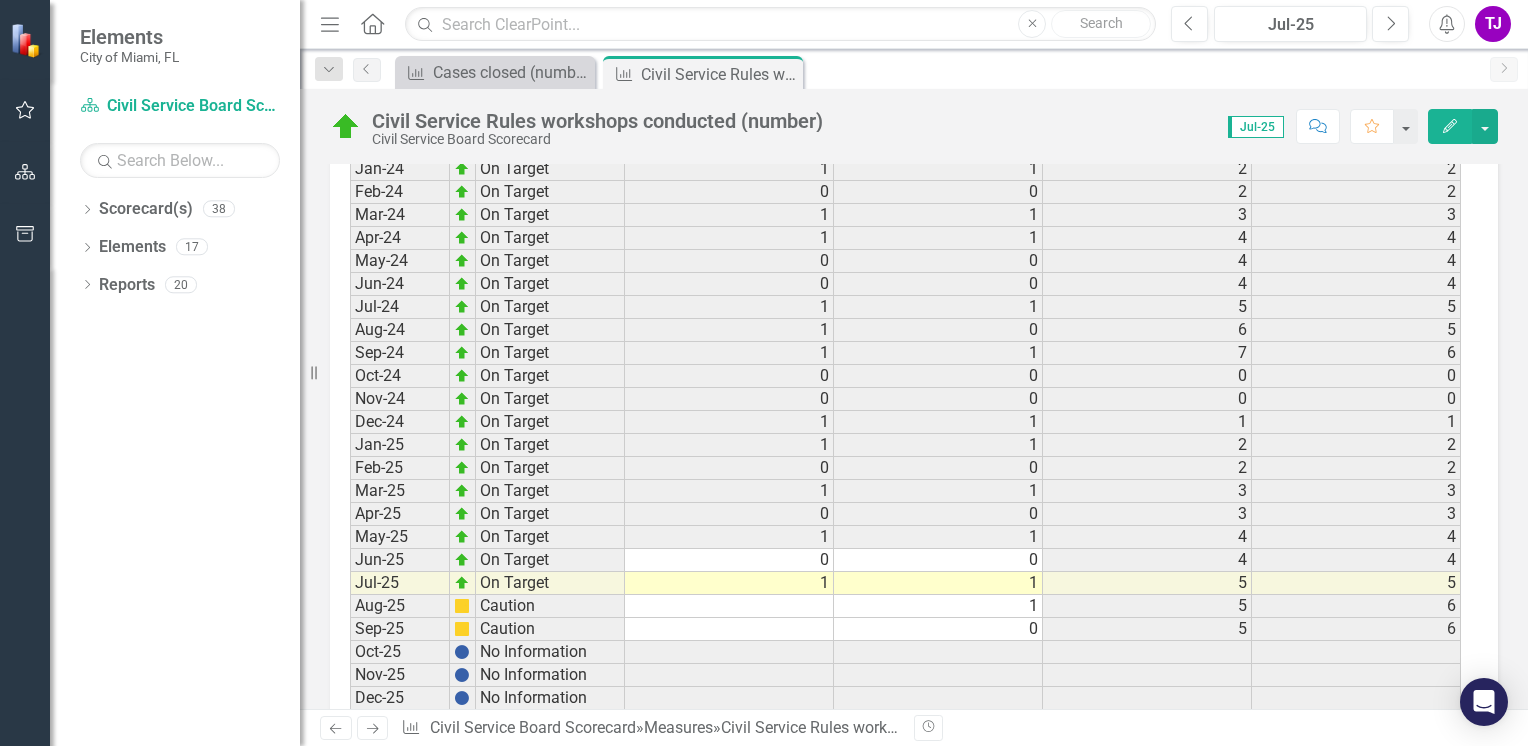 click at bounding box center (729, 606) 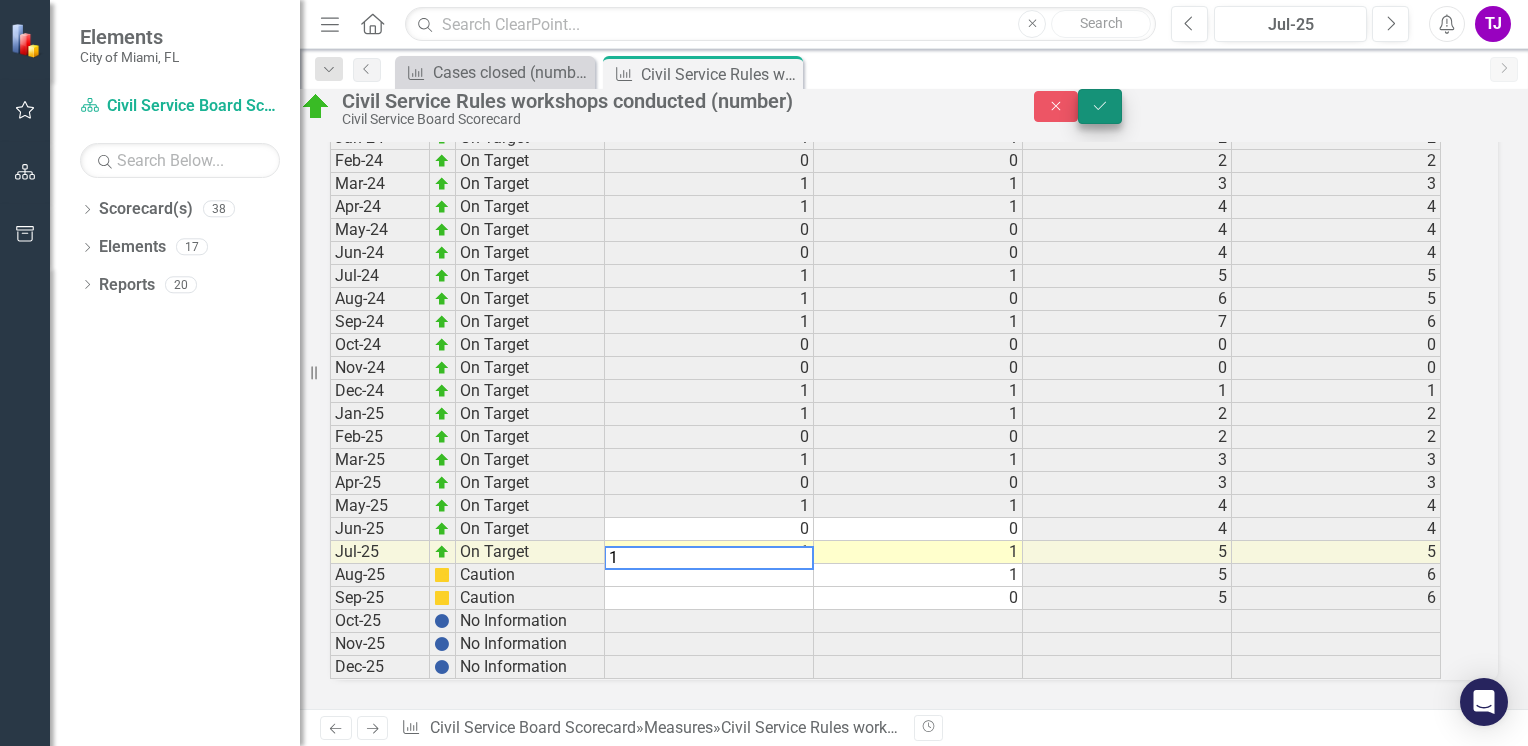 type on "1" 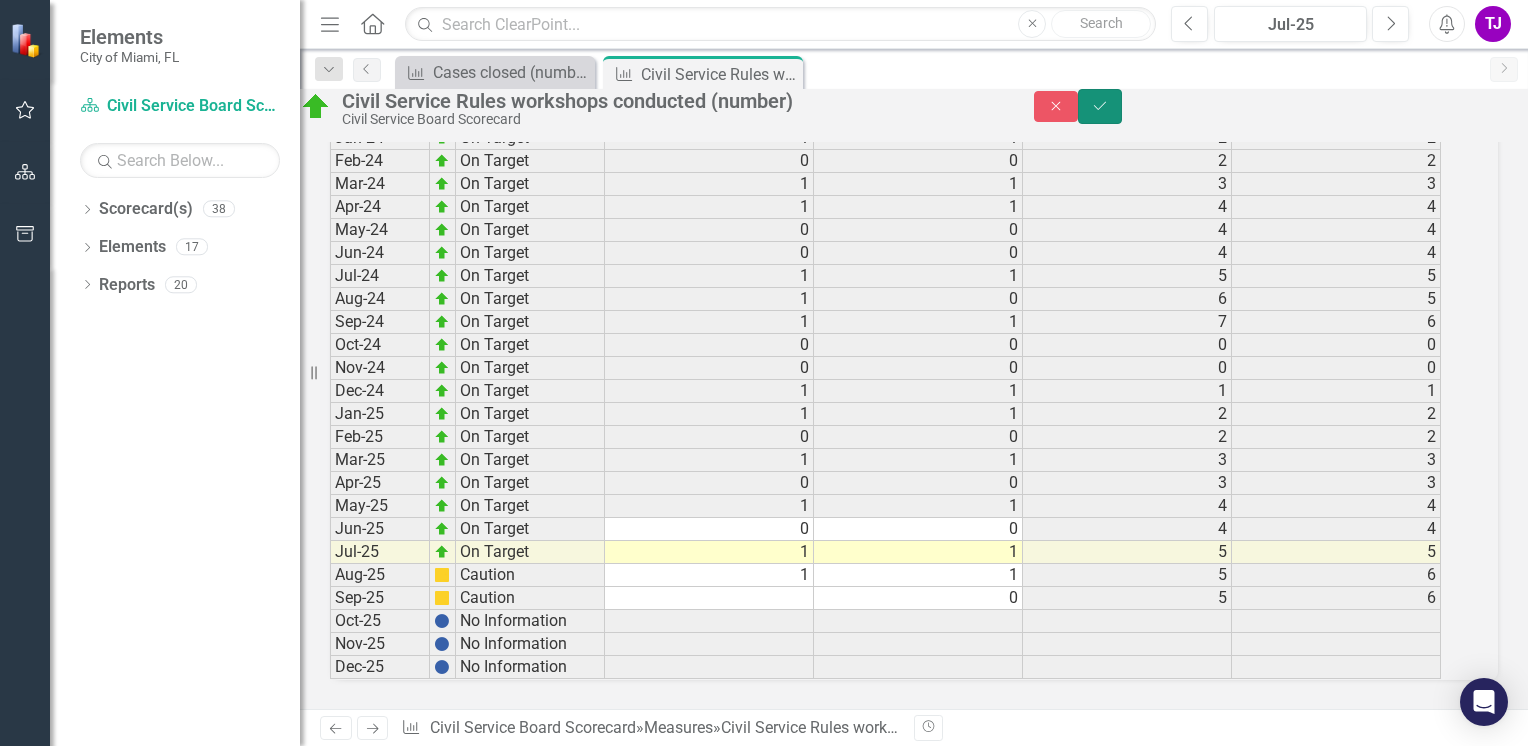 click on "Save" at bounding box center (1100, 106) 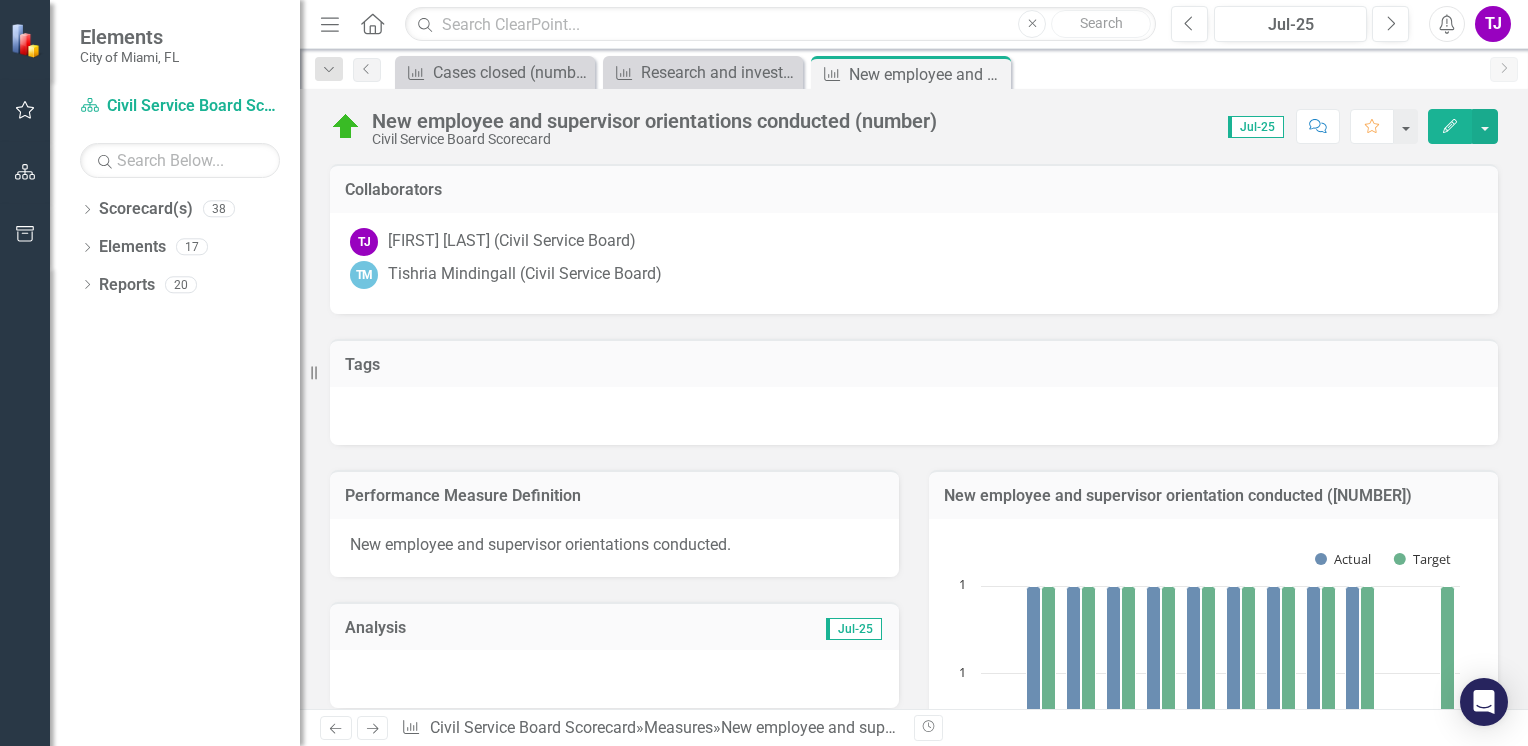 scroll, scrollTop: 0, scrollLeft: 0, axis: both 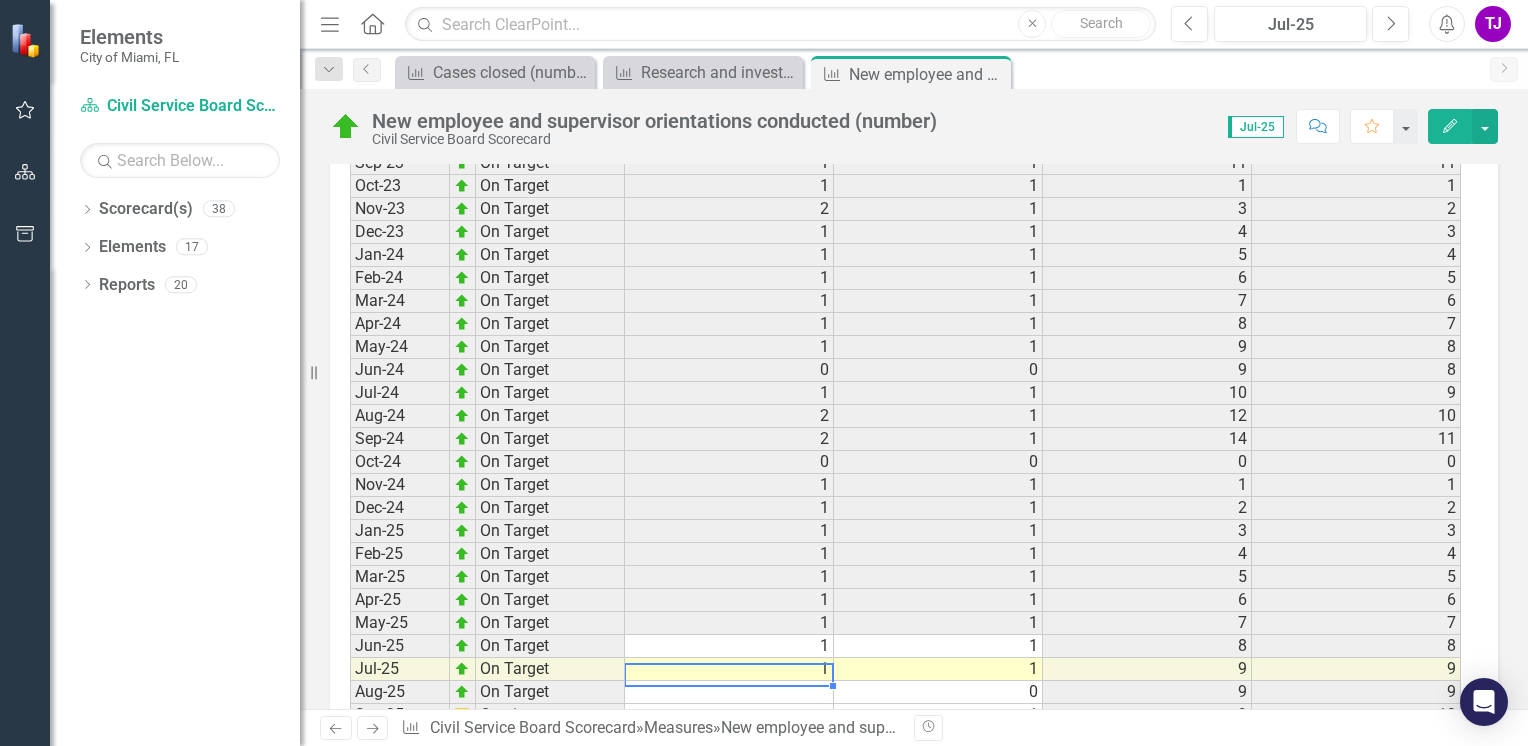 click at bounding box center (729, 692) 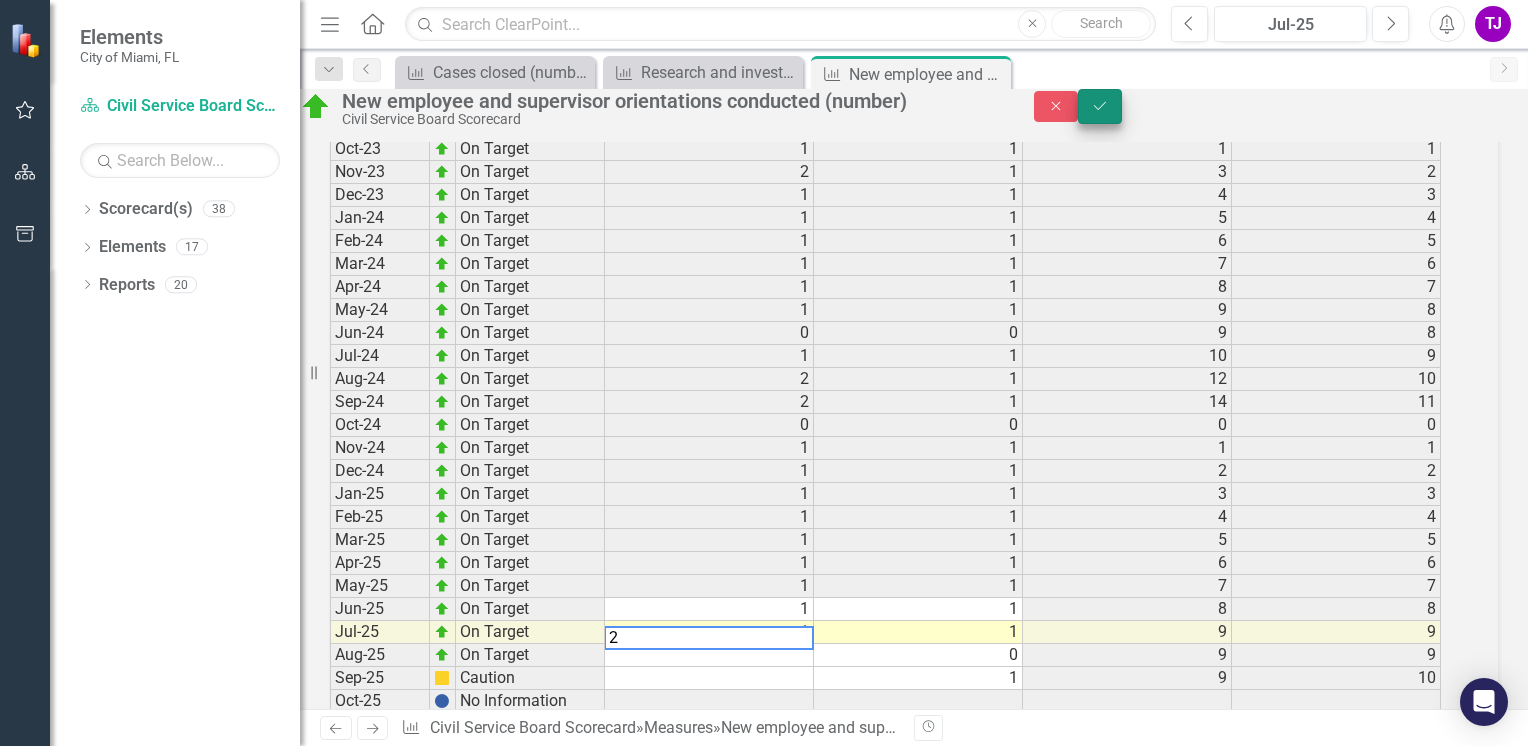 type on "2" 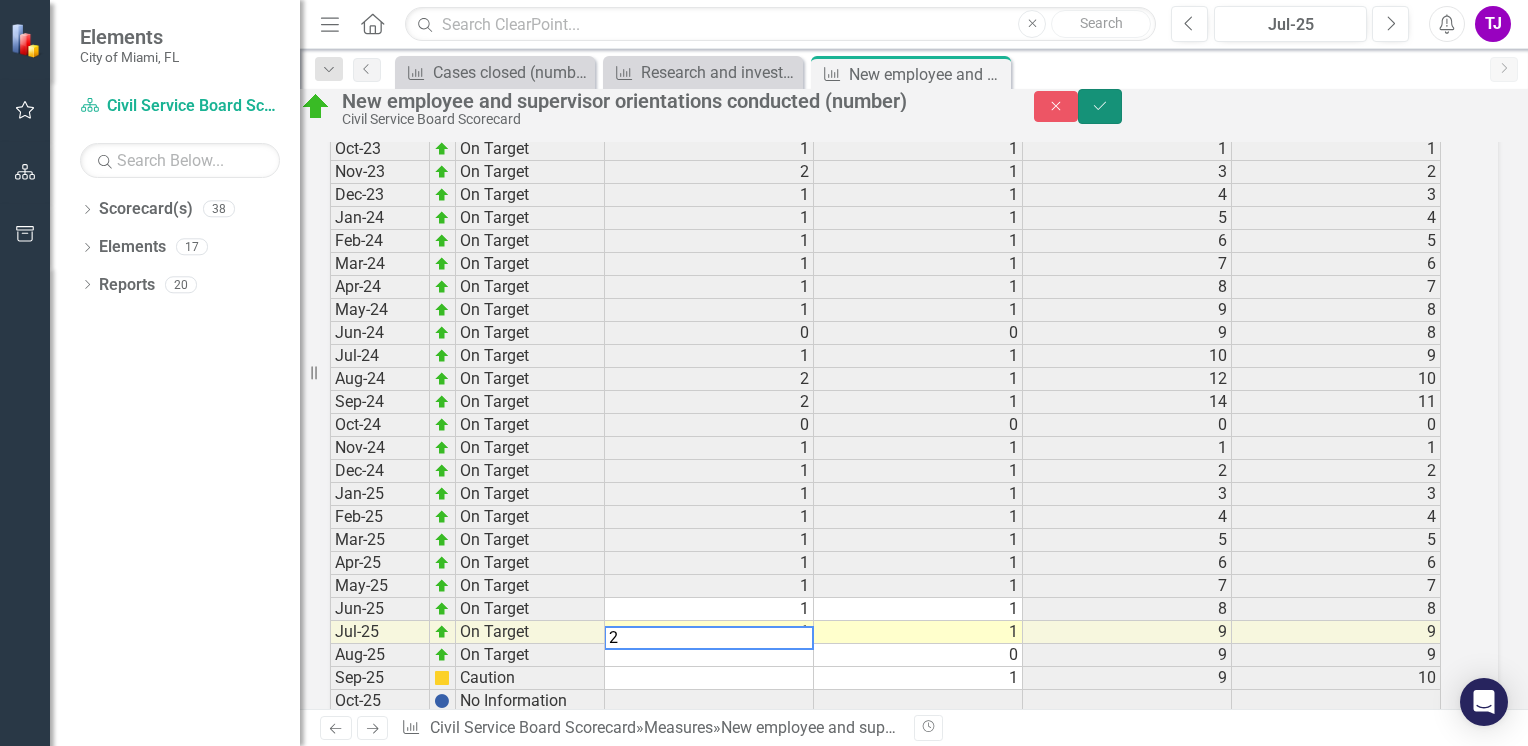 click on "Save" 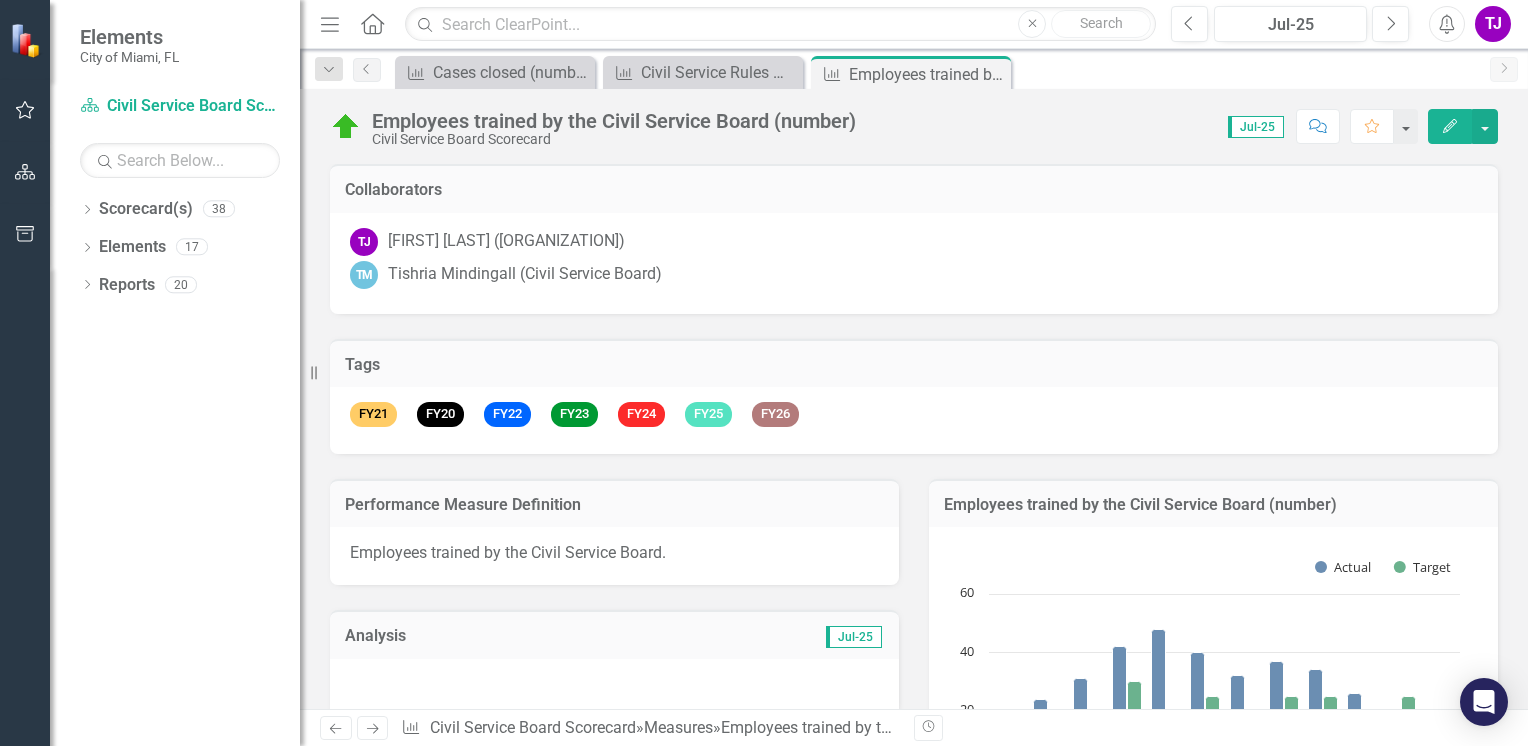 scroll, scrollTop: 0, scrollLeft: 0, axis: both 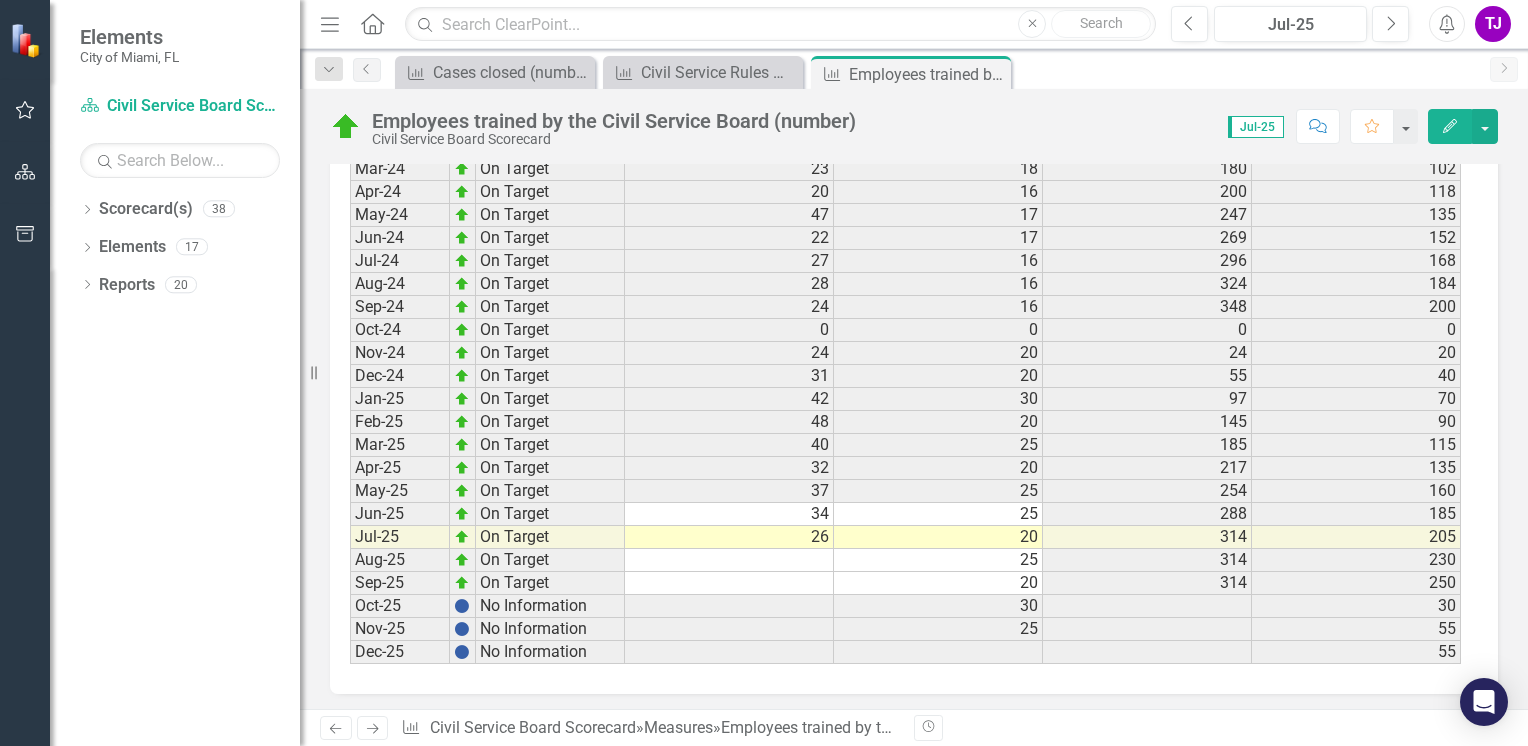 click at bounding box center (729, 560) 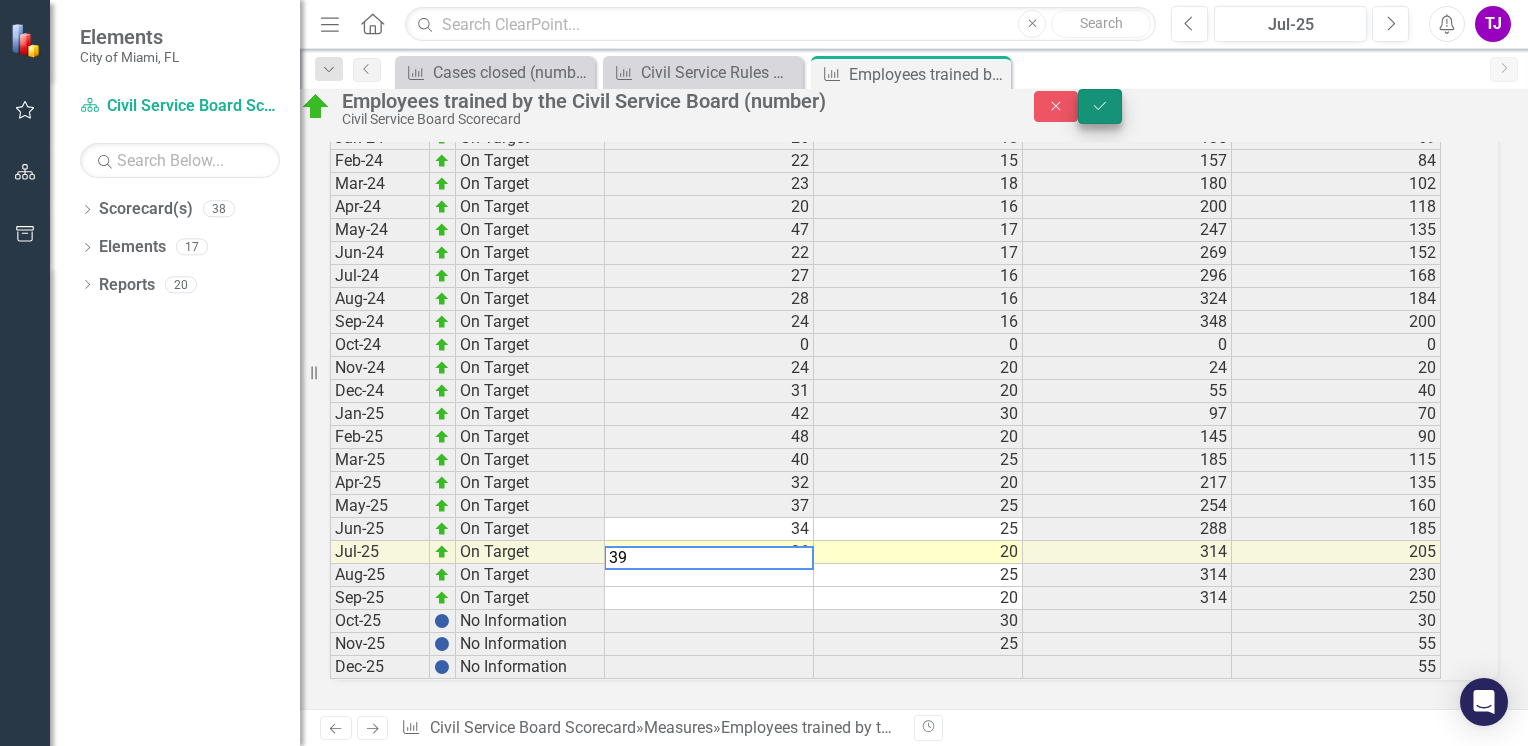 type on "39" 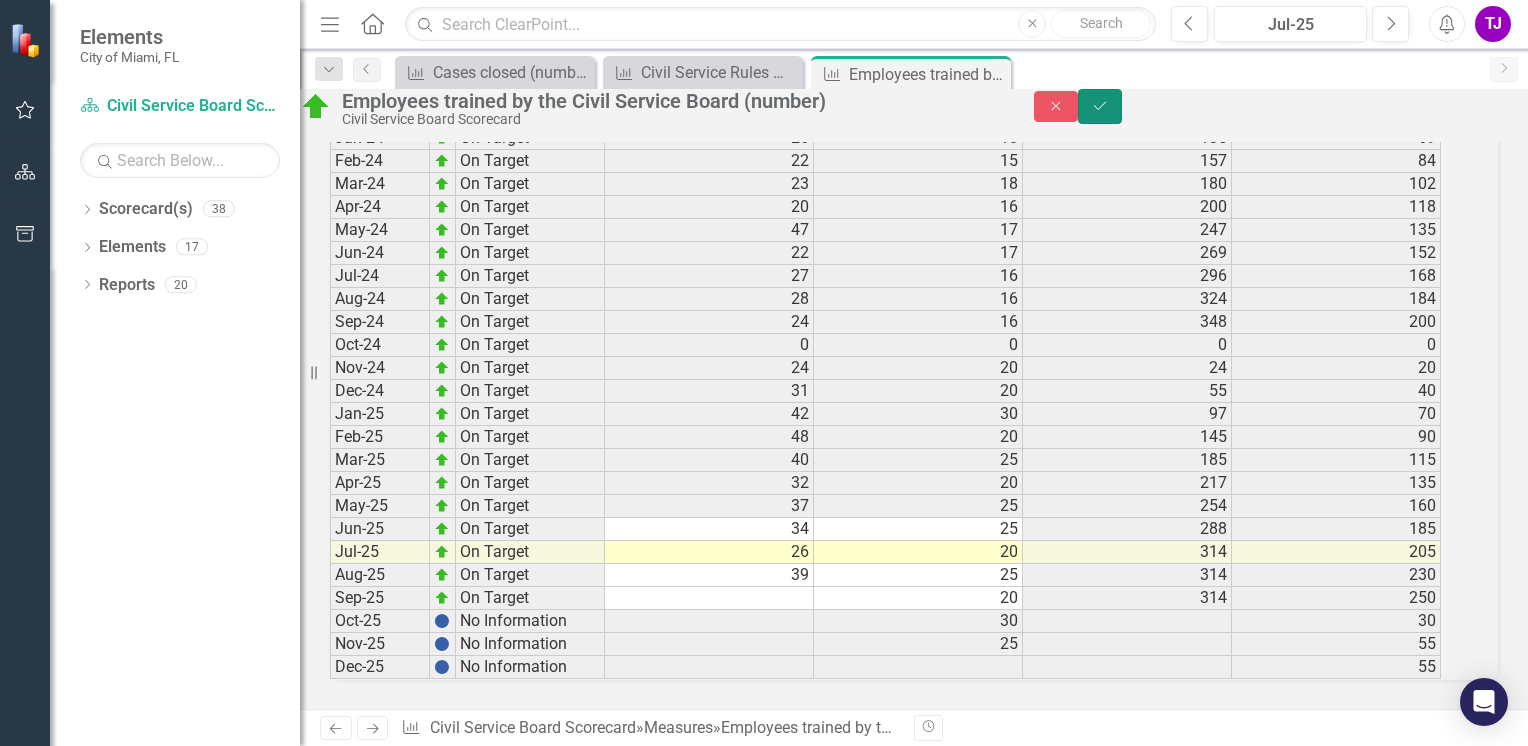 click on "Save" 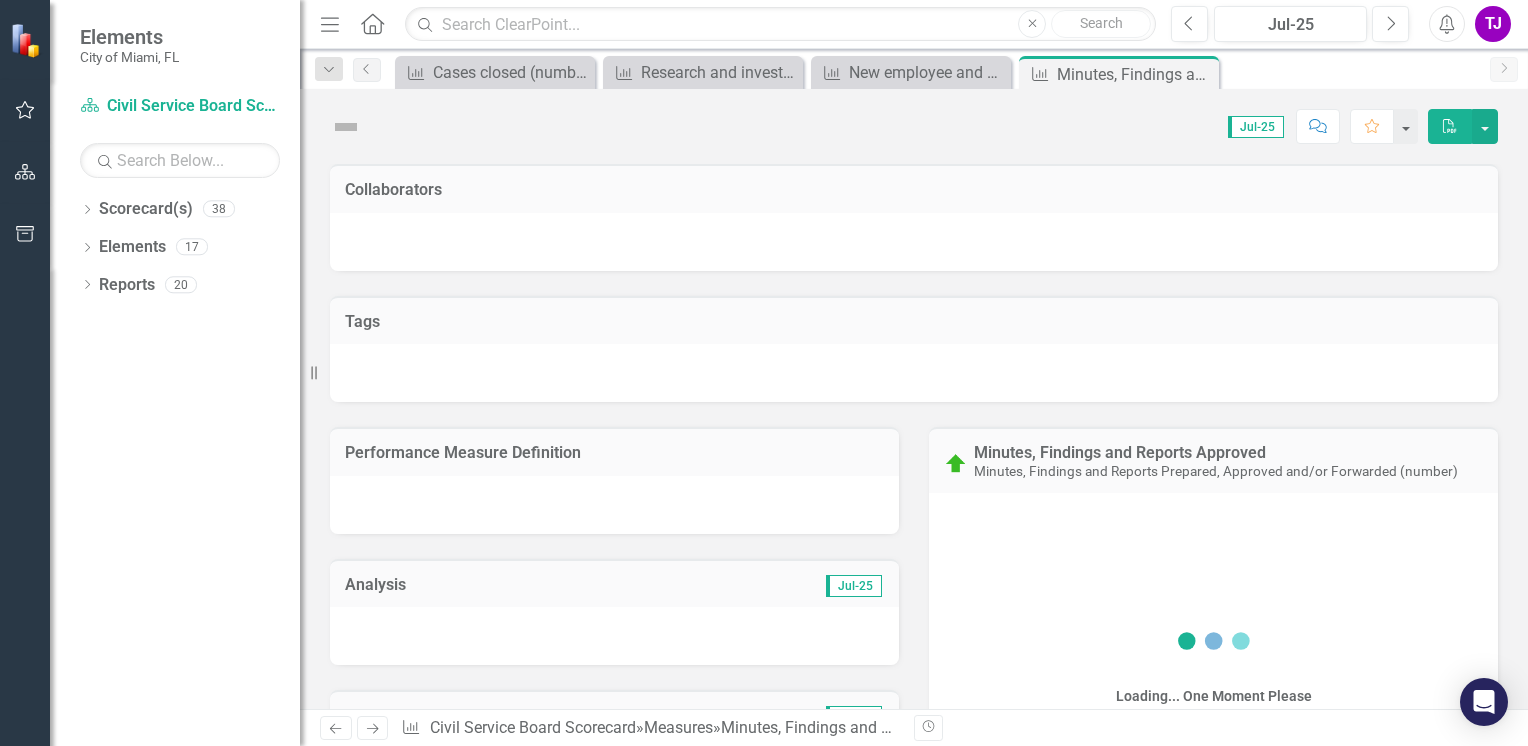 scroll, scrollTop: 0, scrollLeft: 0, axis: both 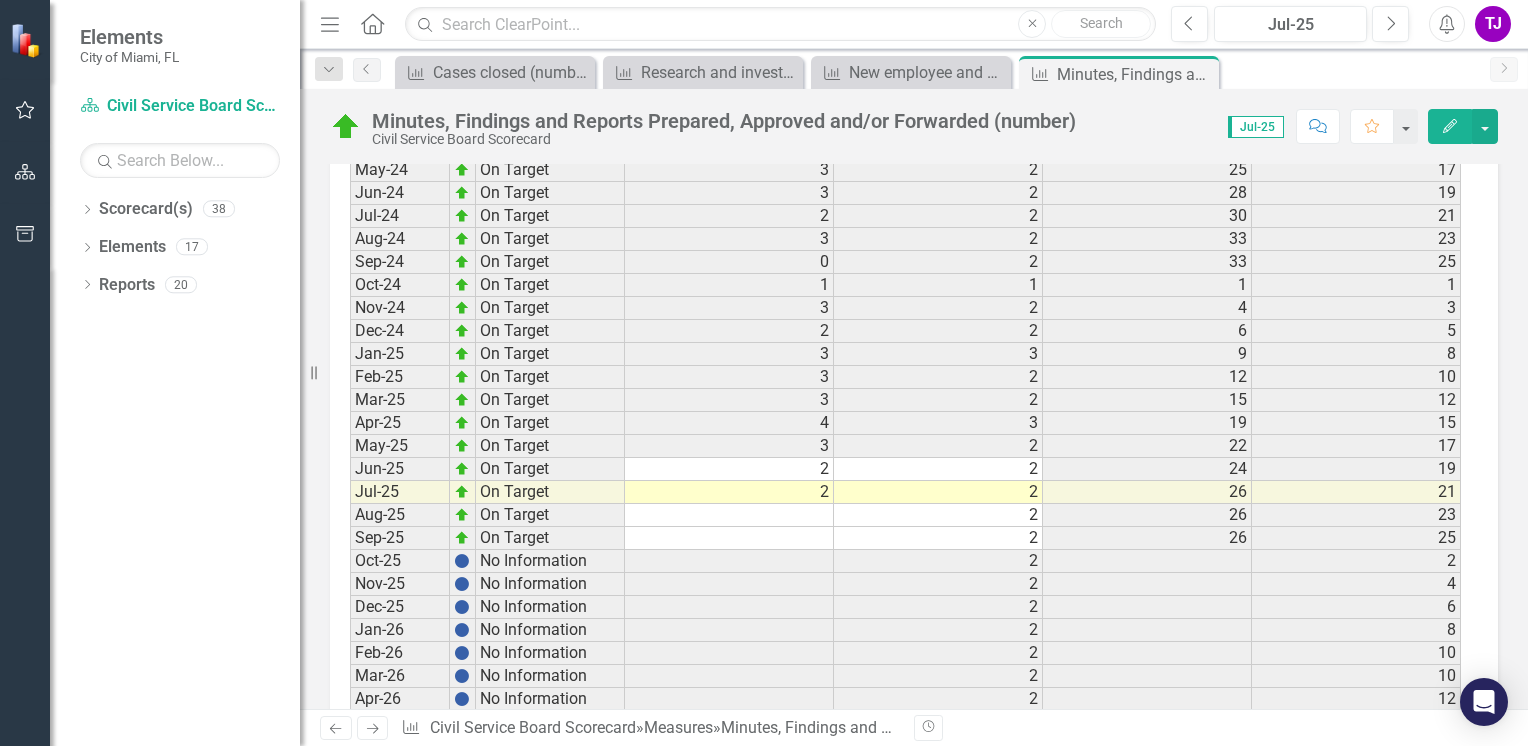 click at bounding box center (729, 515) 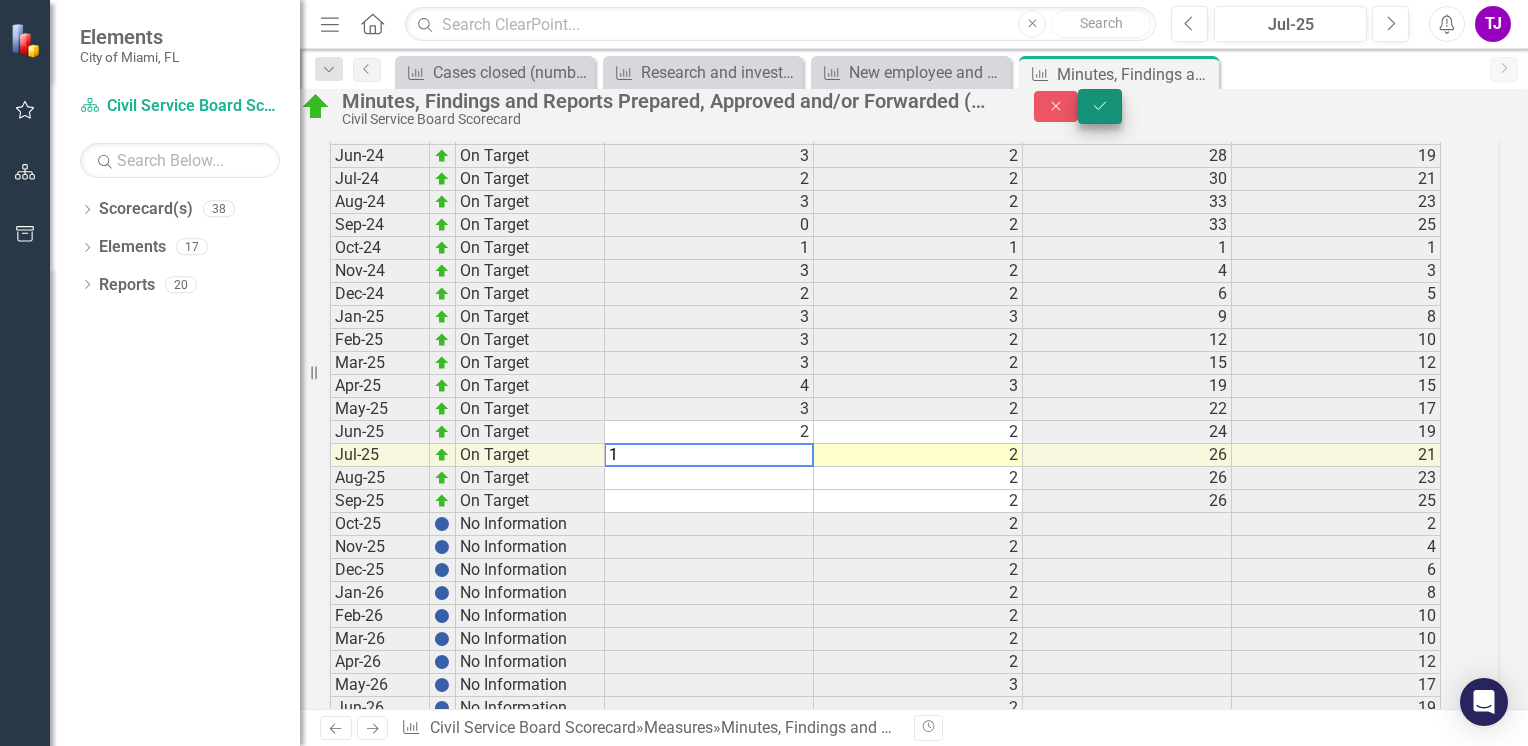 type on "1" 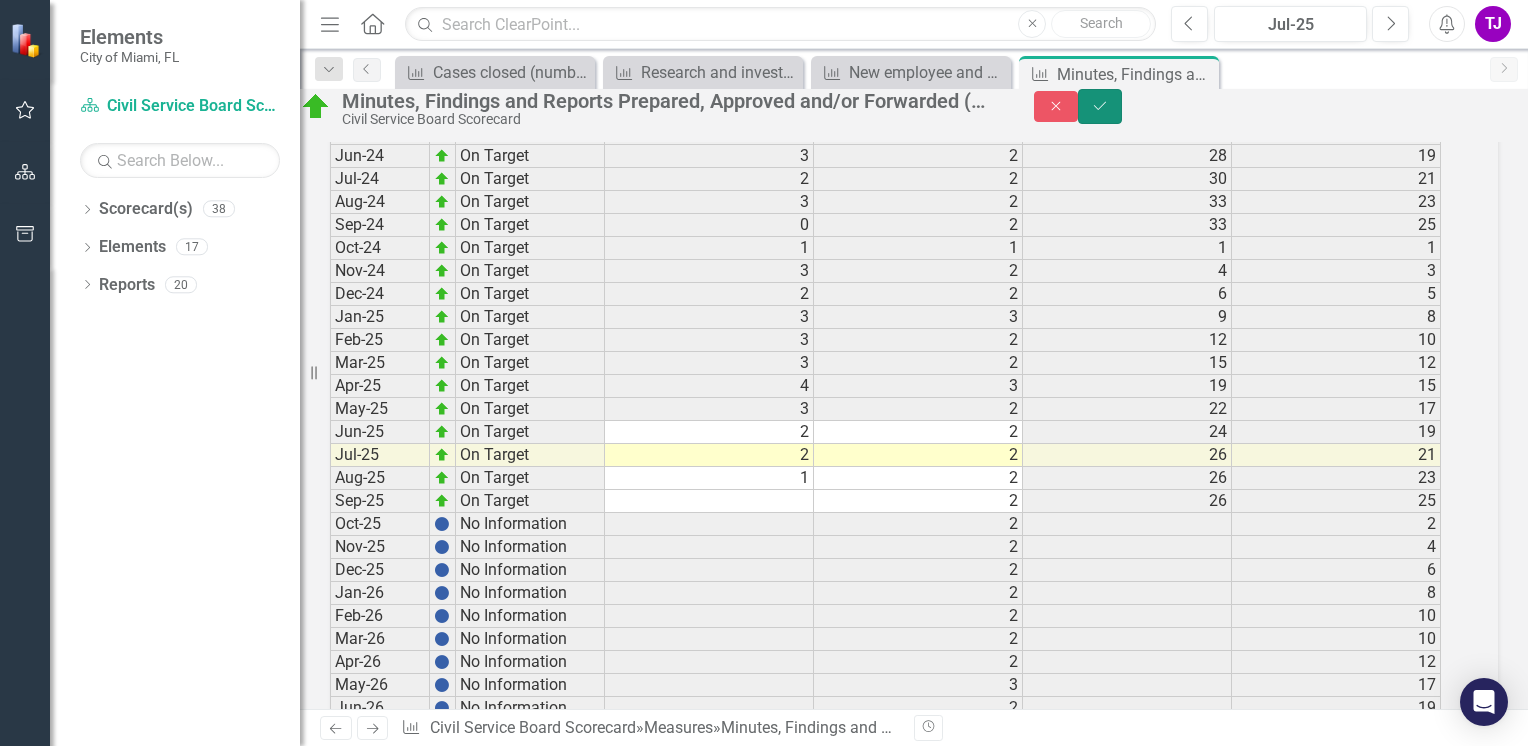 click on "Save" at bounding box center (1100, 106) 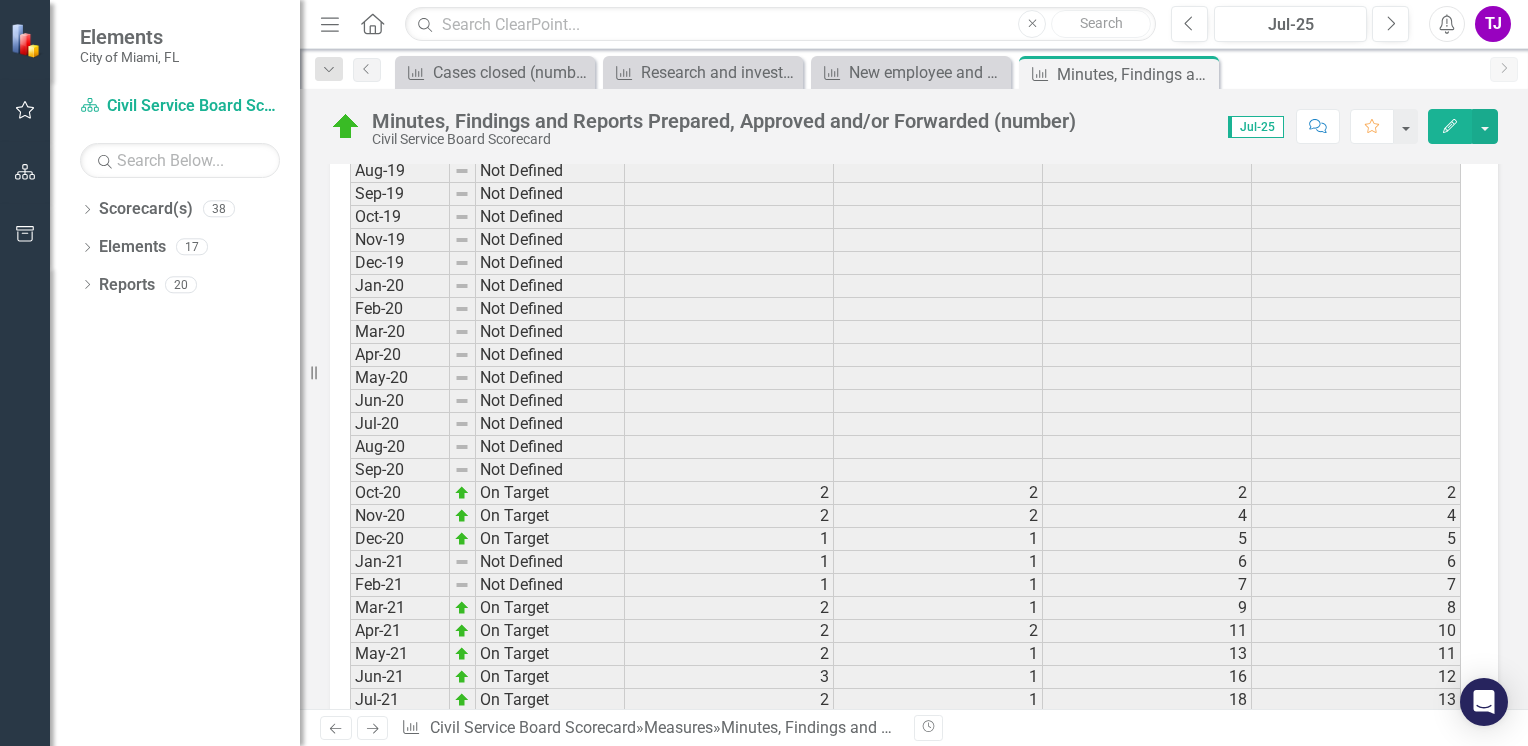 scroll, scrollTop: 2244, scrollLeft: 0, axis: vertical 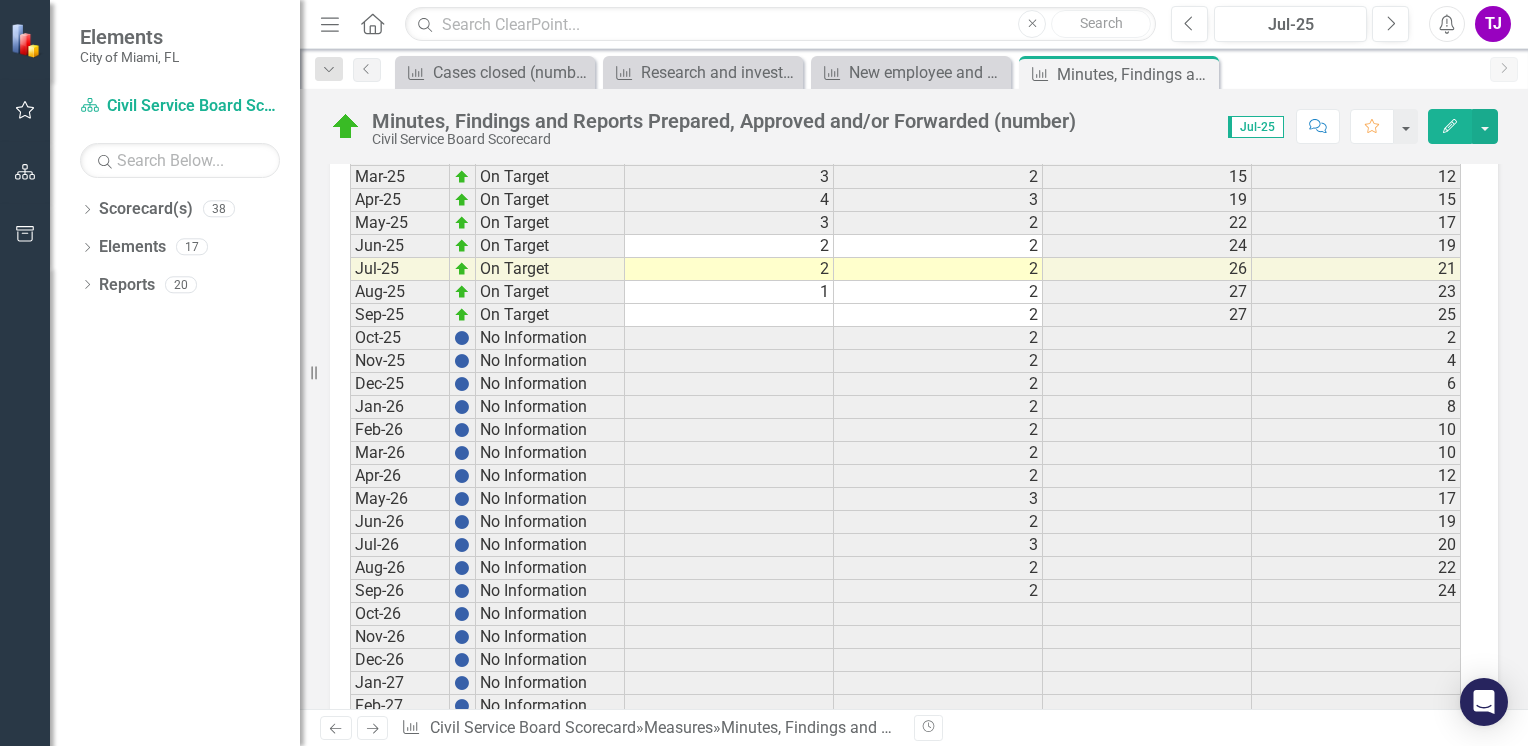 click on "1" at bounding box center (729, 292) 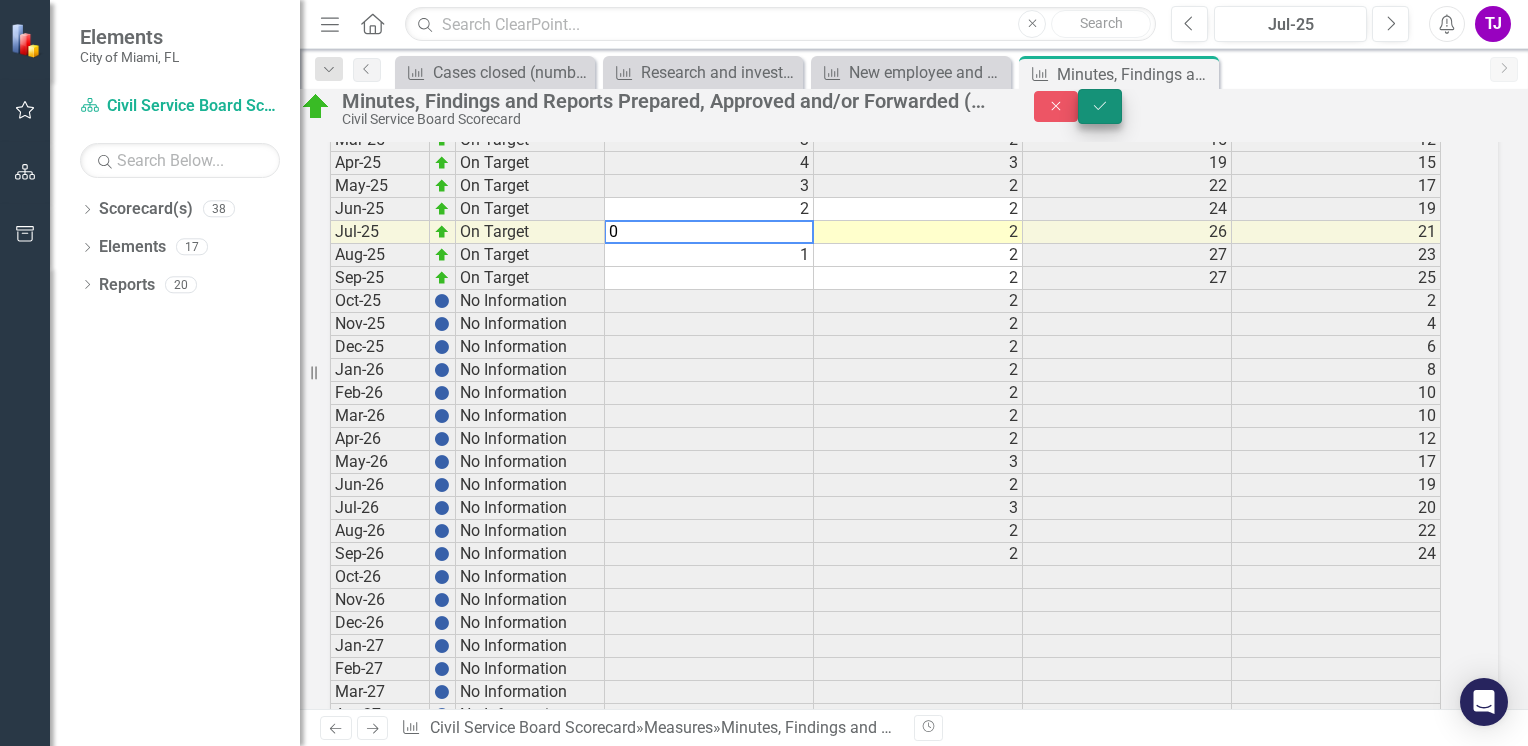 type on "0" 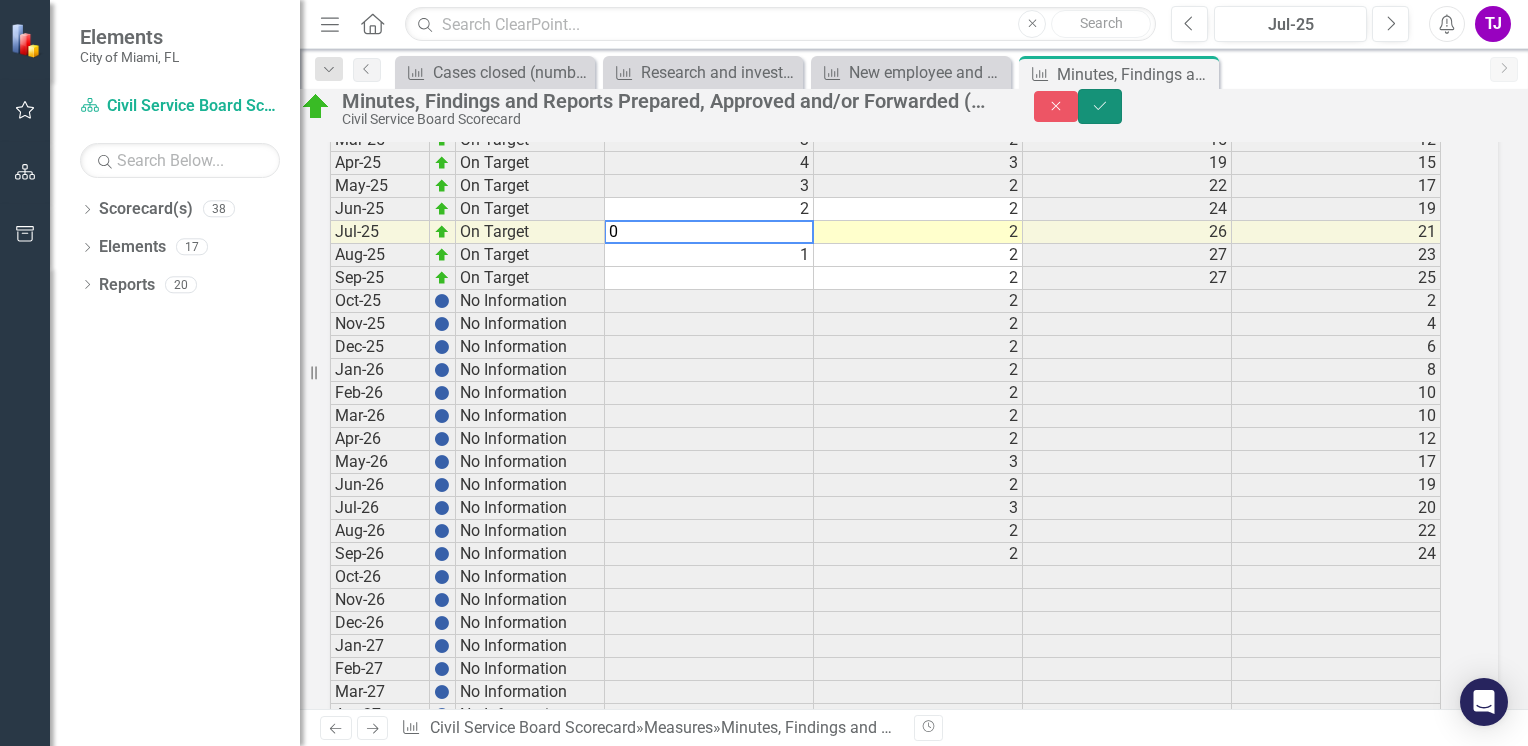 click on "Save" at bounding box center (1100, 106) 